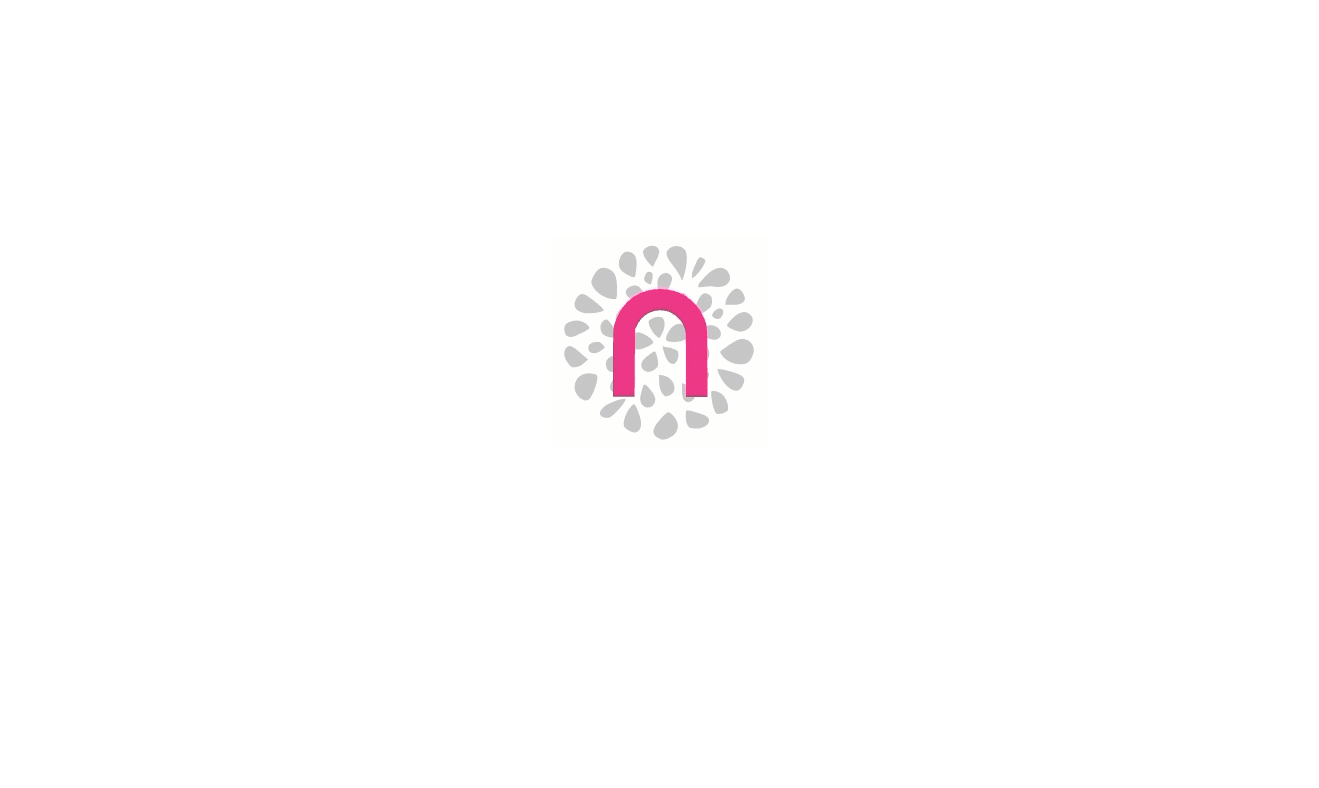 scroll, scrollTop: 0, scrollLeft: 0, axis: both 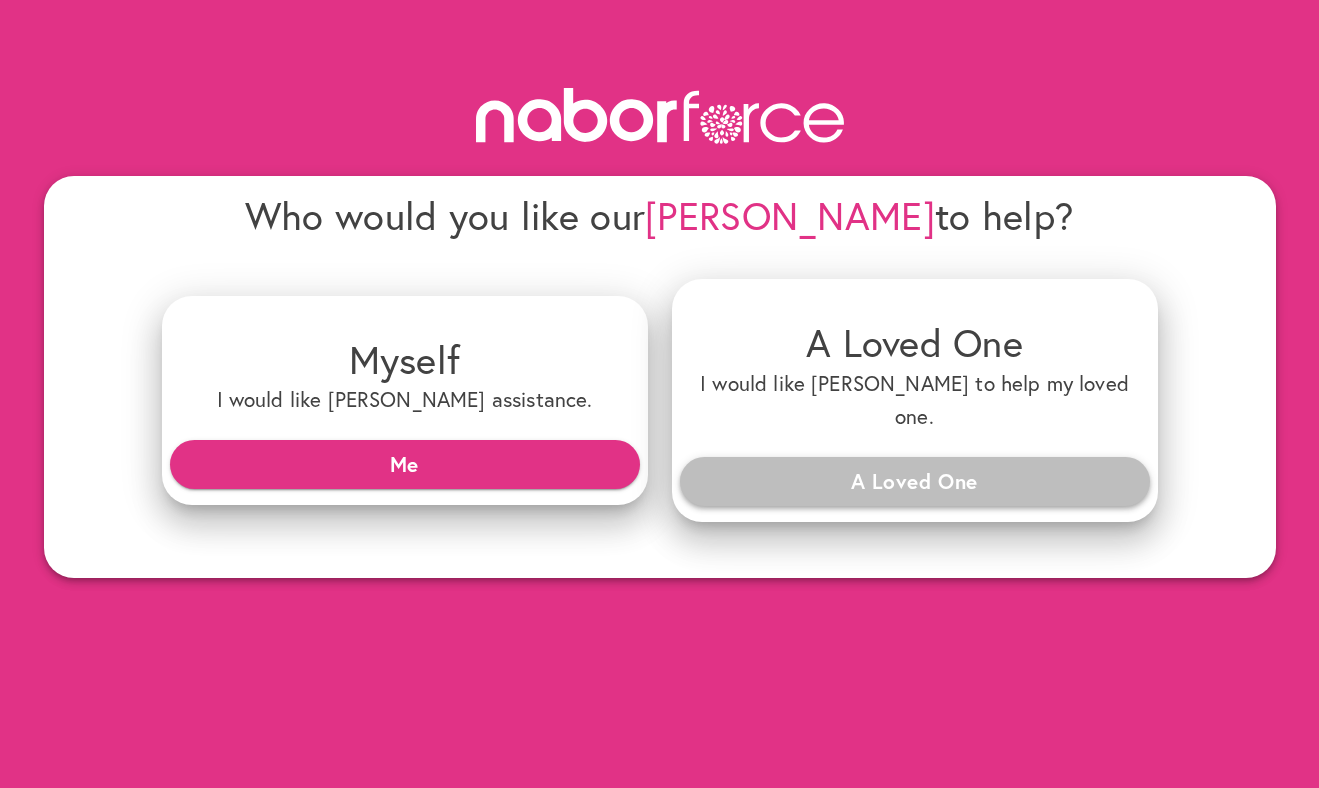 click on "A Loved One" at bounding box center (915, 481) 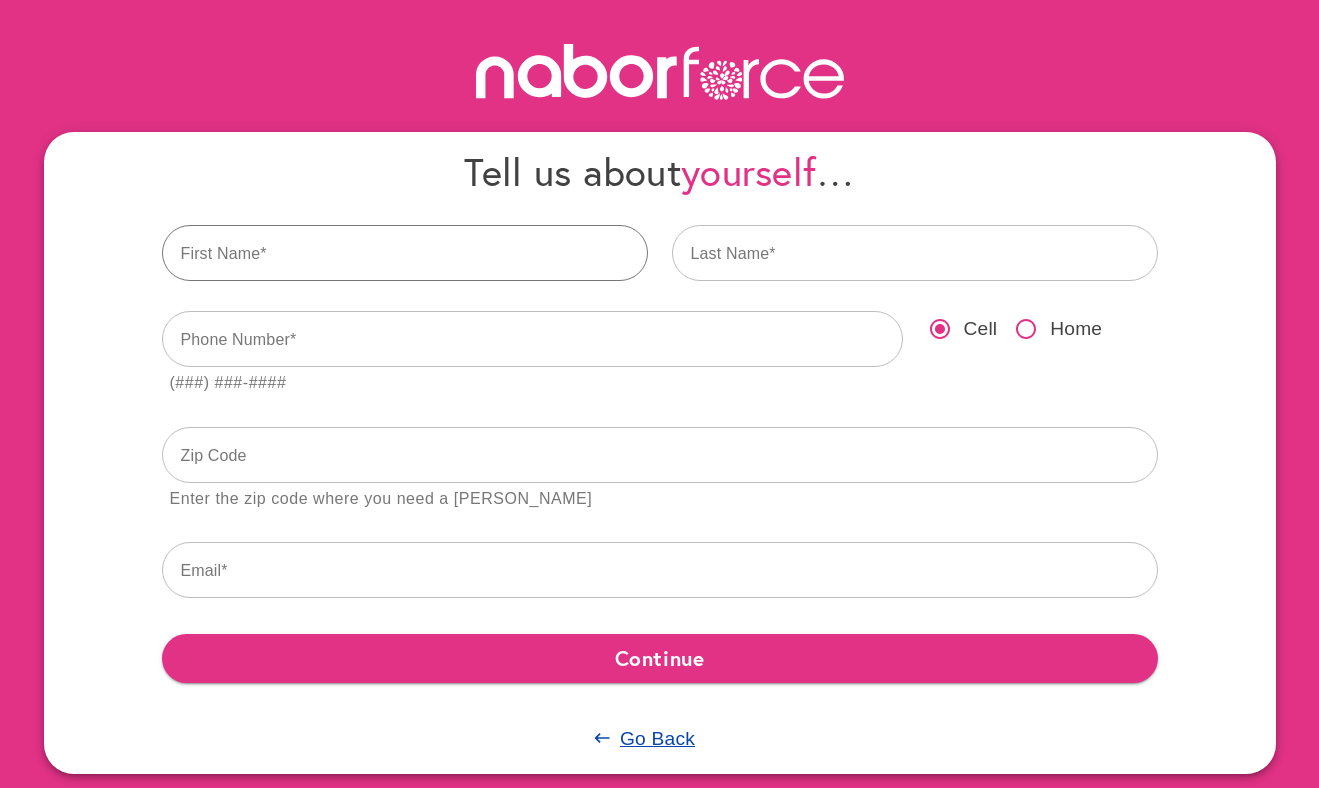 scroll, scrollTop: 70, scrollLeft: 0, axis: vertical 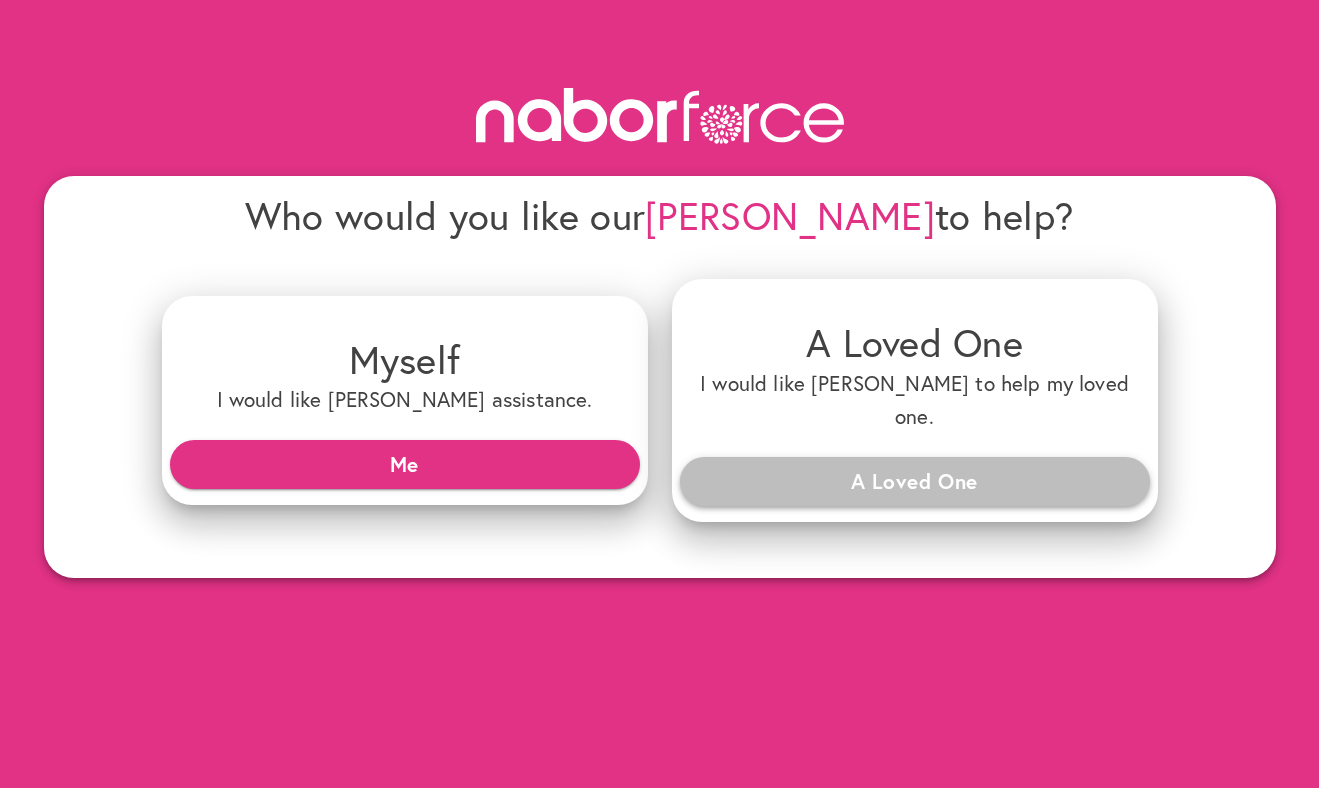 click on "A Loved One" at bounding box center (915, 481) 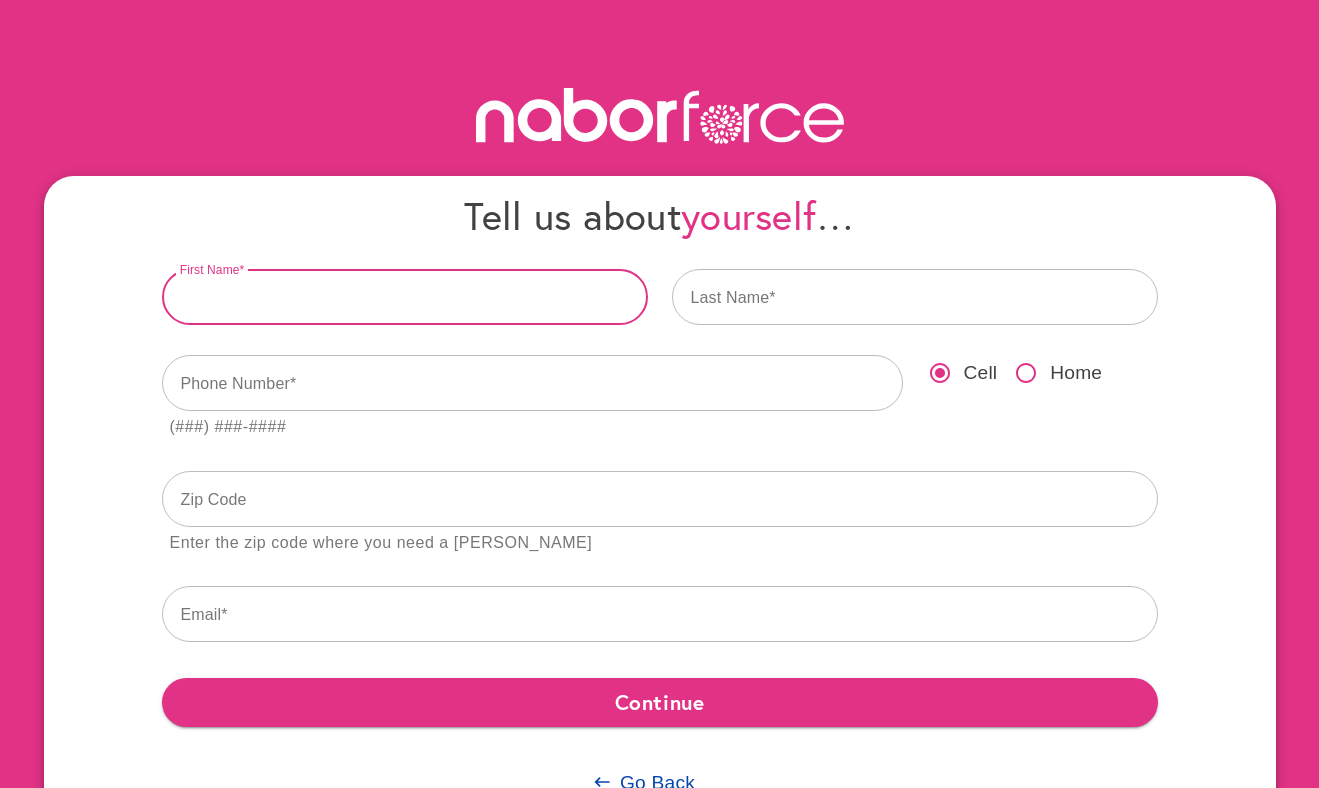 click at bounding box center (405, 297) 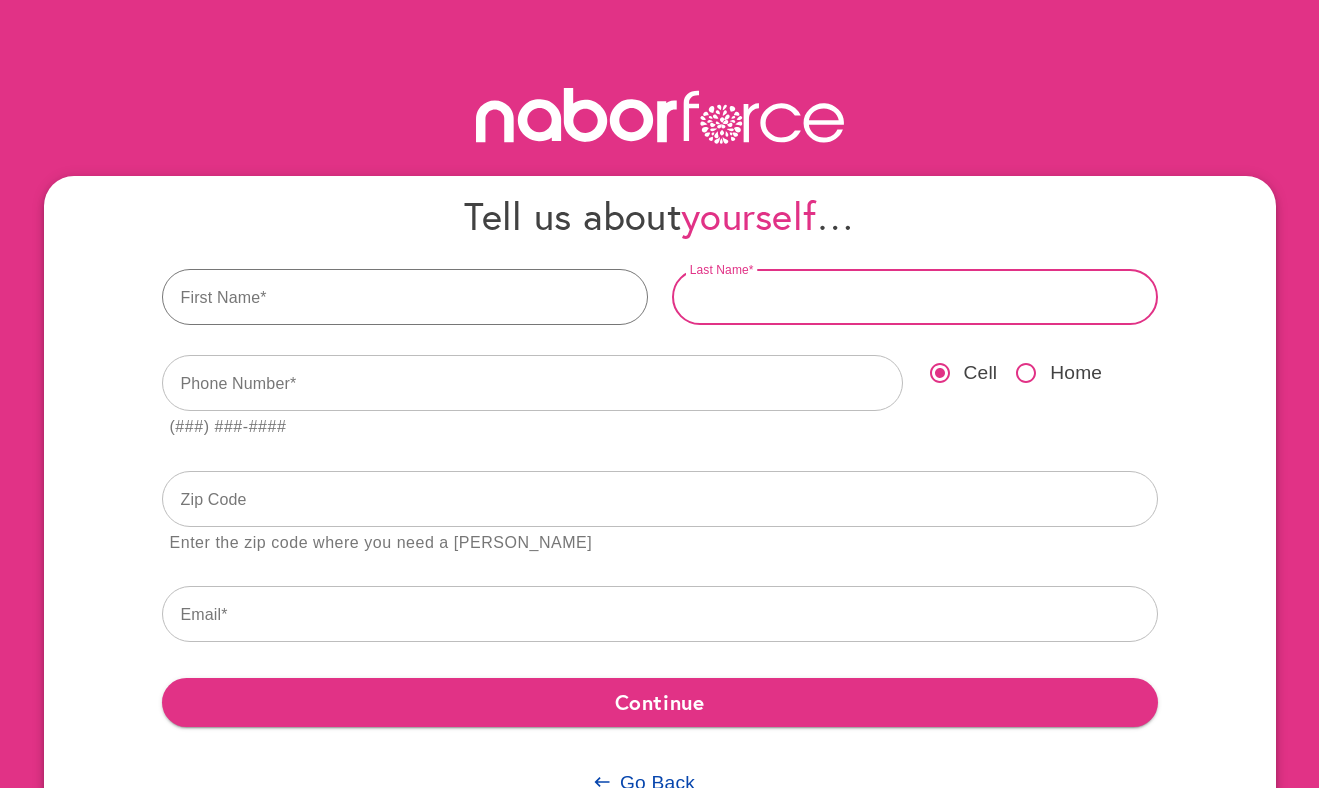 type on "******" 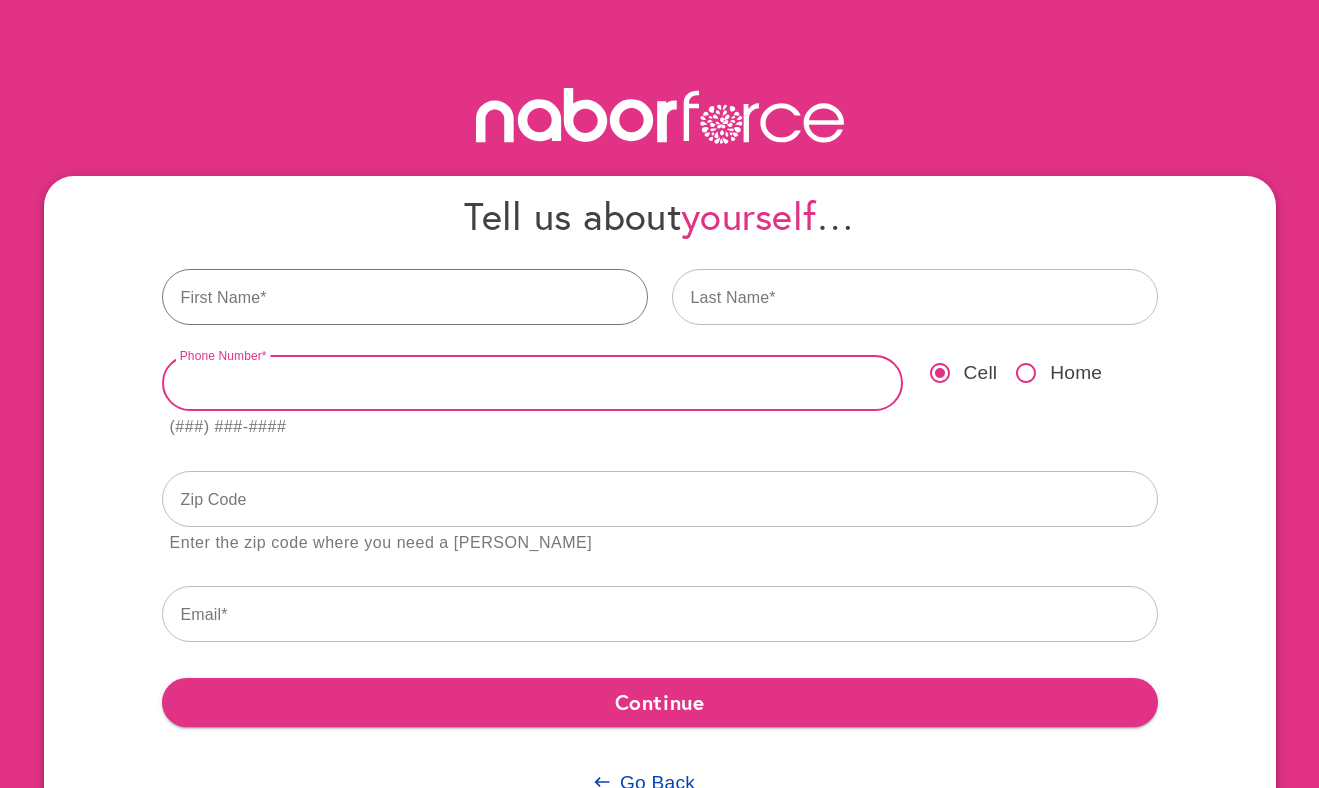 type on "**********" 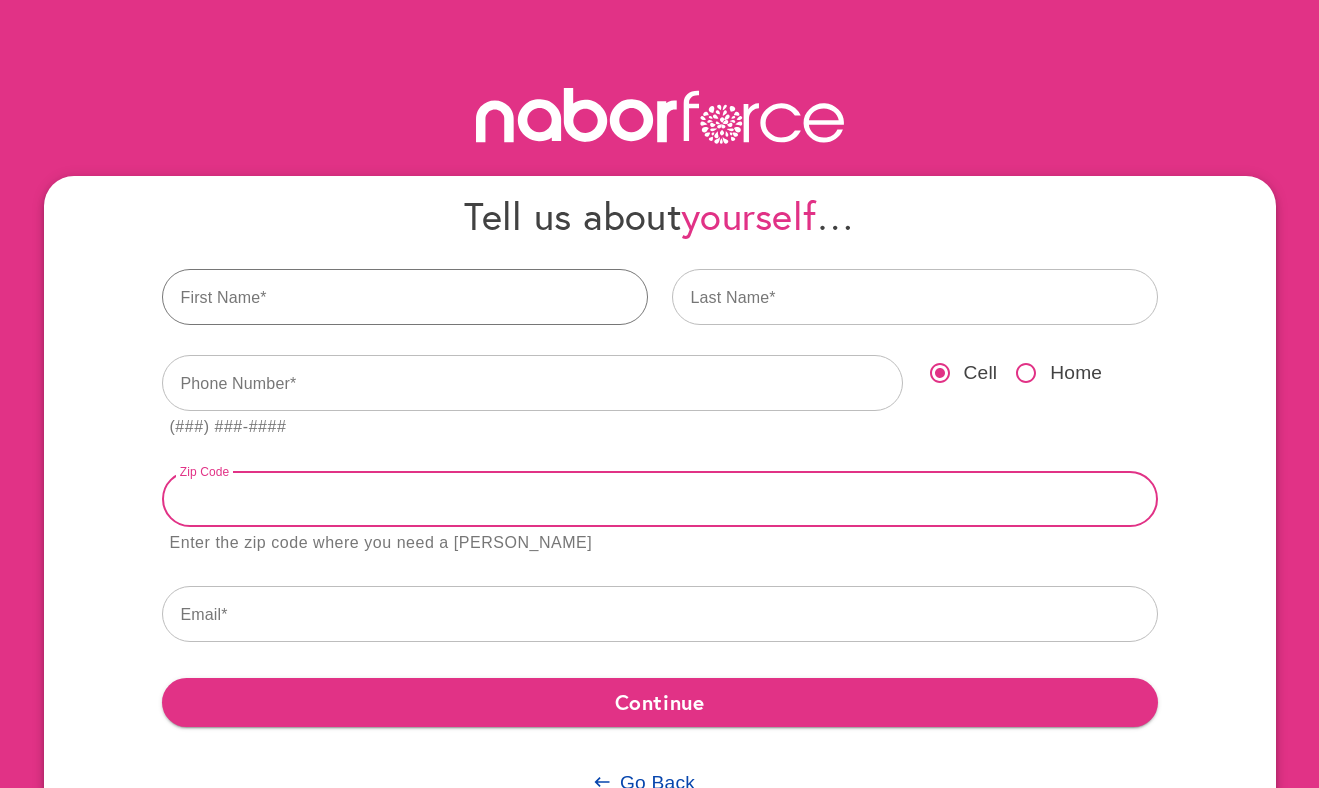 type on "*****" 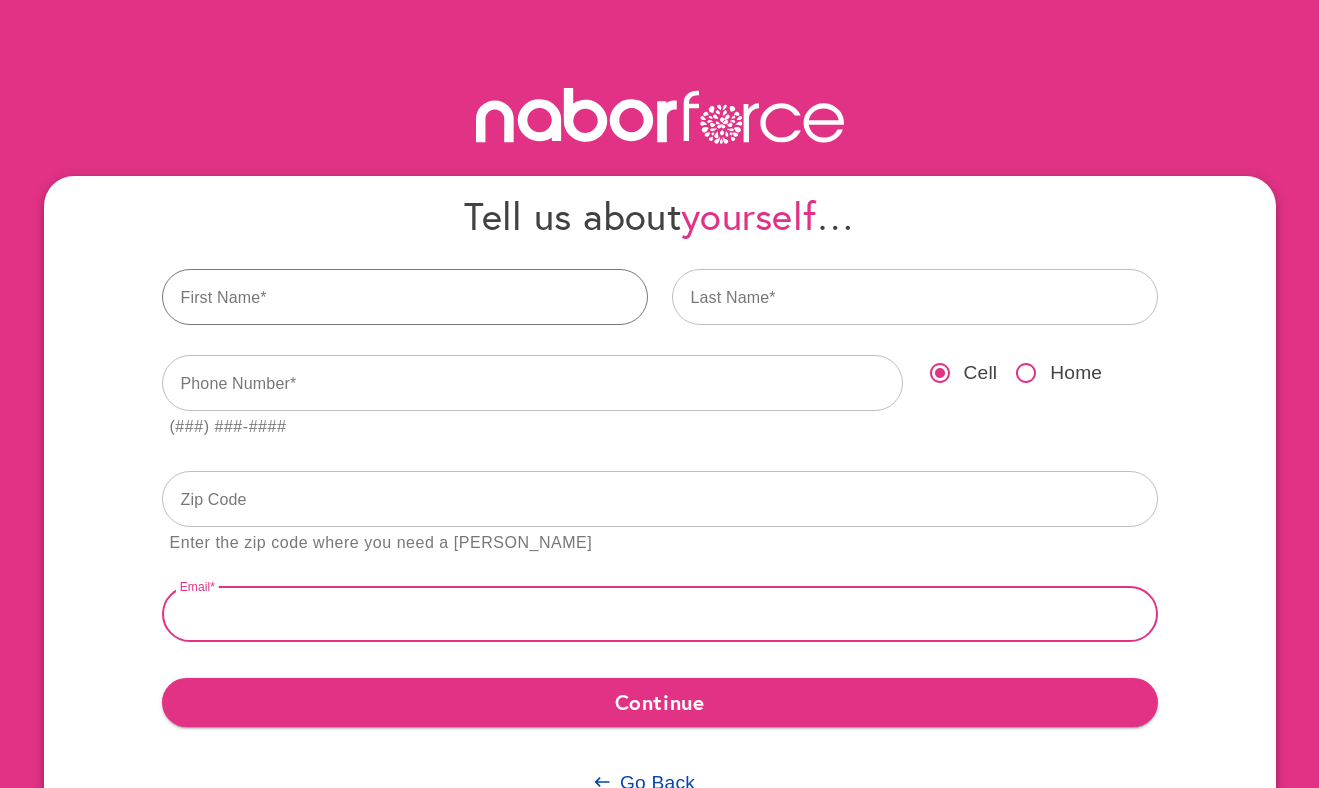 type on "**********" 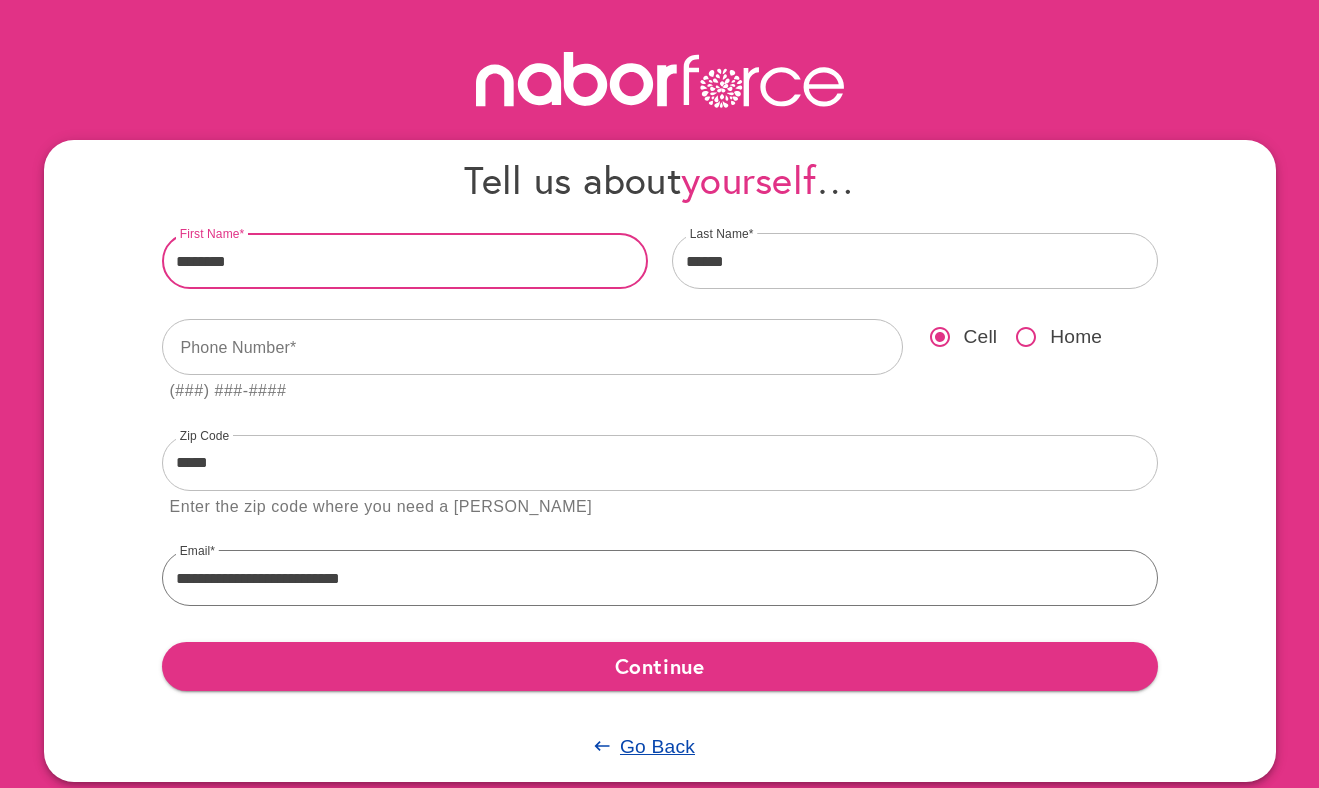 scroll, scrollTop: 70, scrollLeft: 0, axis: vertical 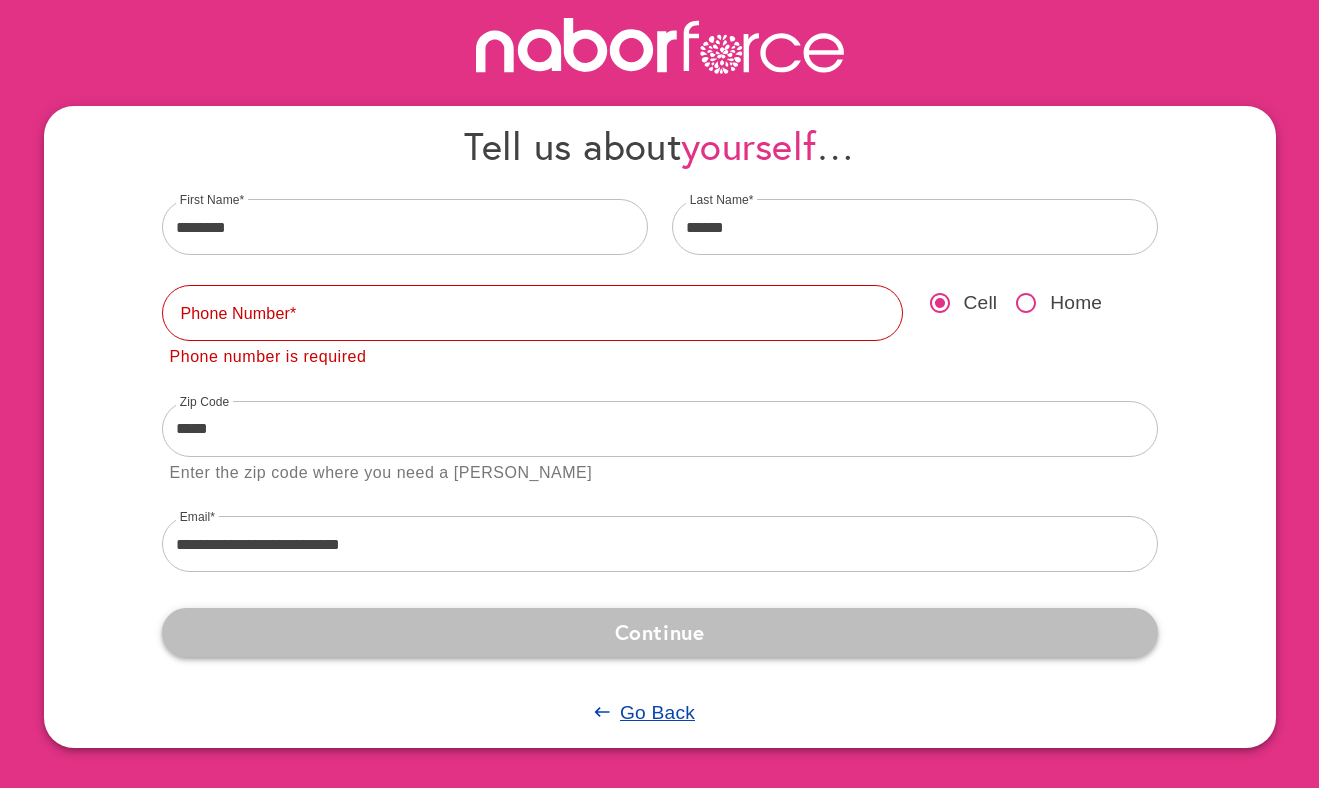 click on "Continue" at bounding box center [660, 632] 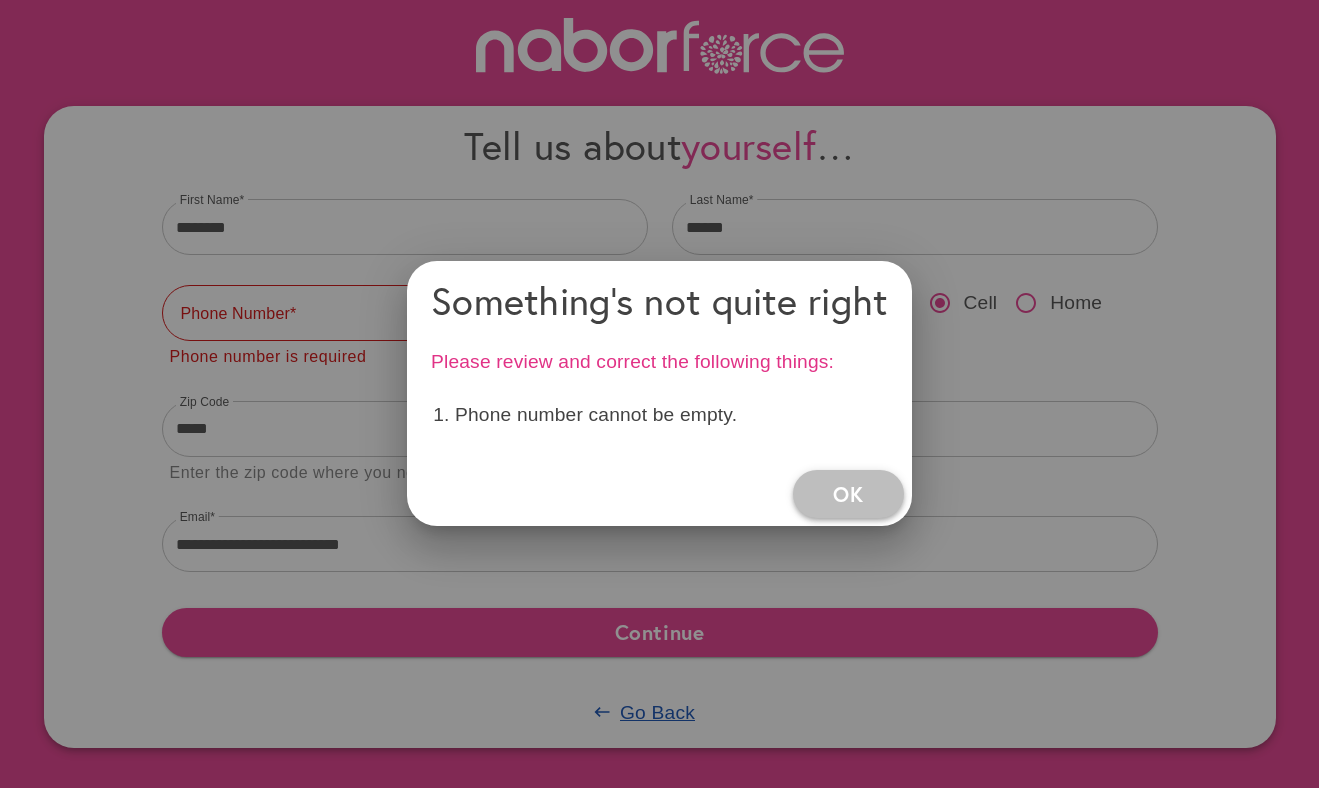 click on "OK" at bounding box center [849, 494] 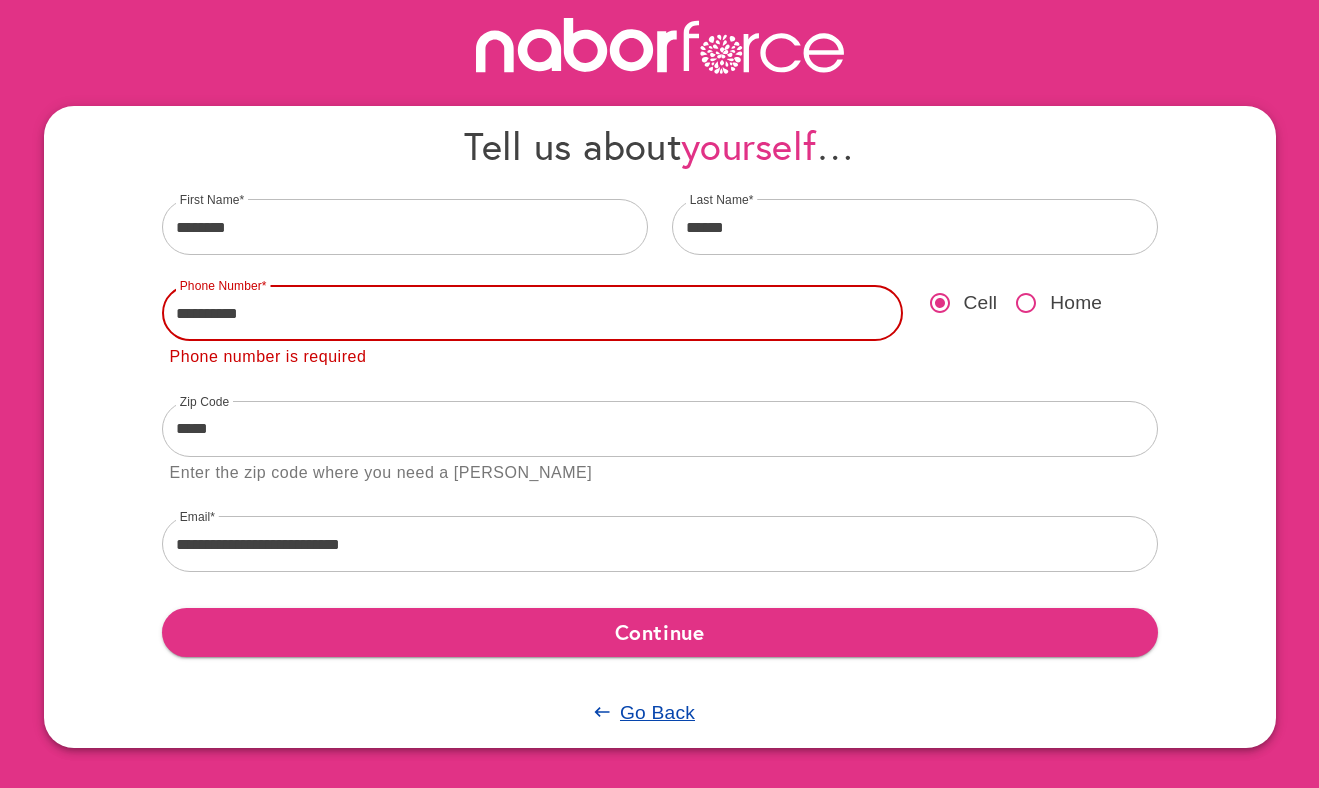 click on "**********" at bounding box center [532, 313] 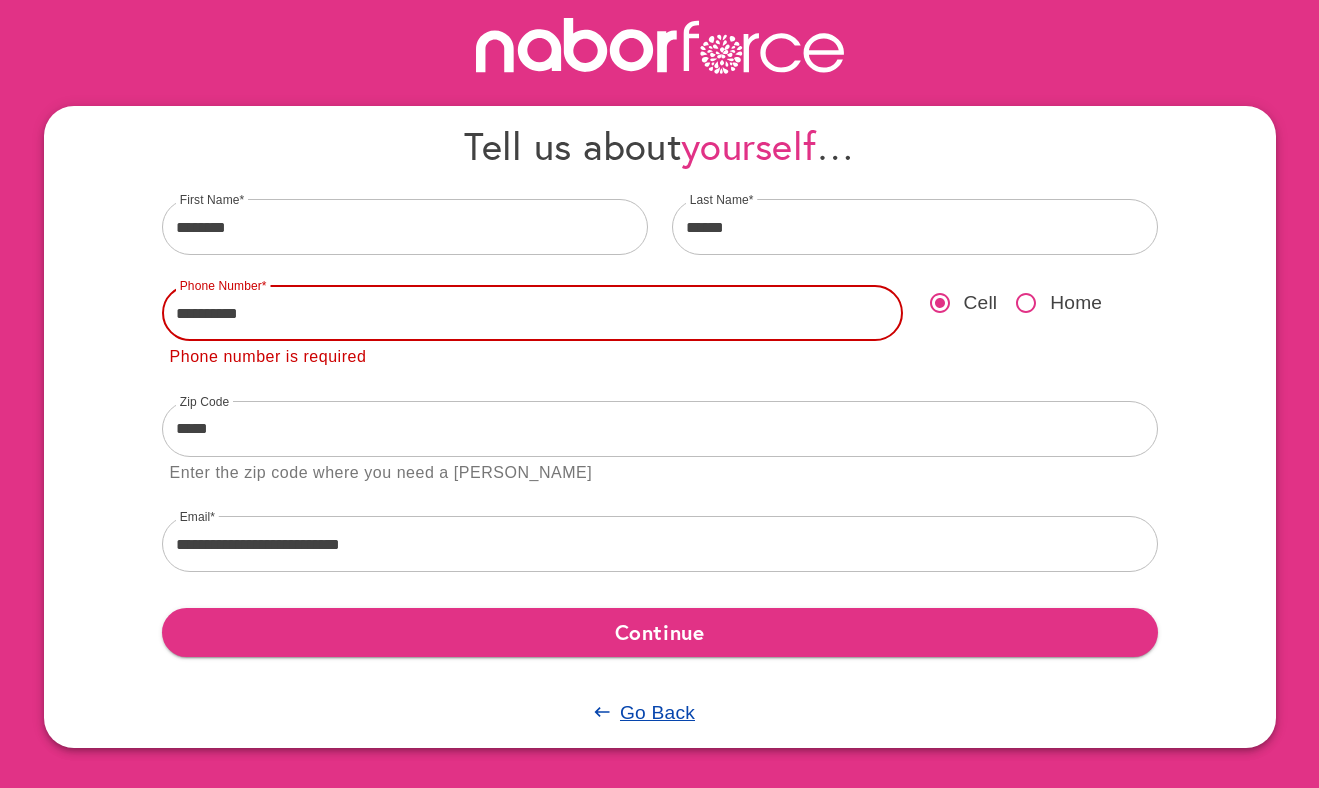 click on "**********" at bounding box center (532, 313) 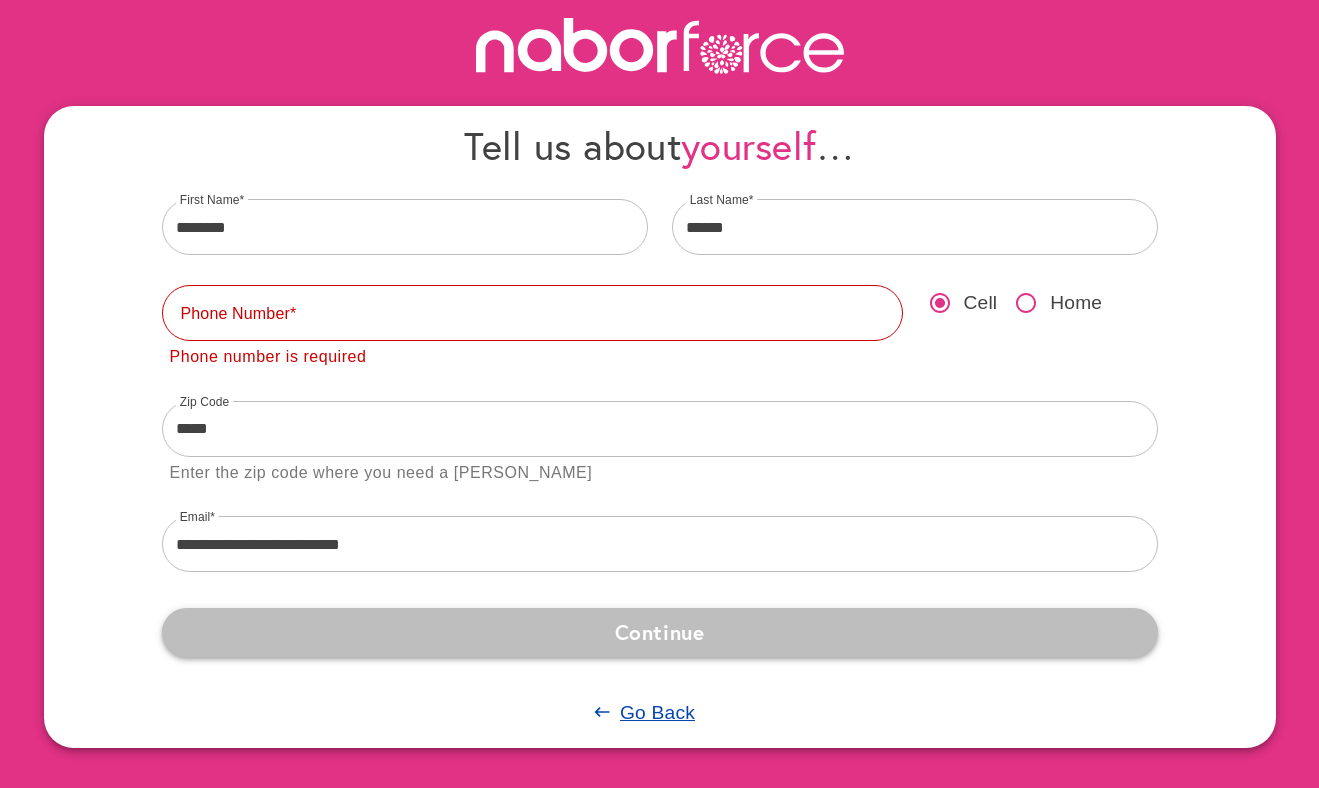 click on "Continue" at bounding box center (660, 632) 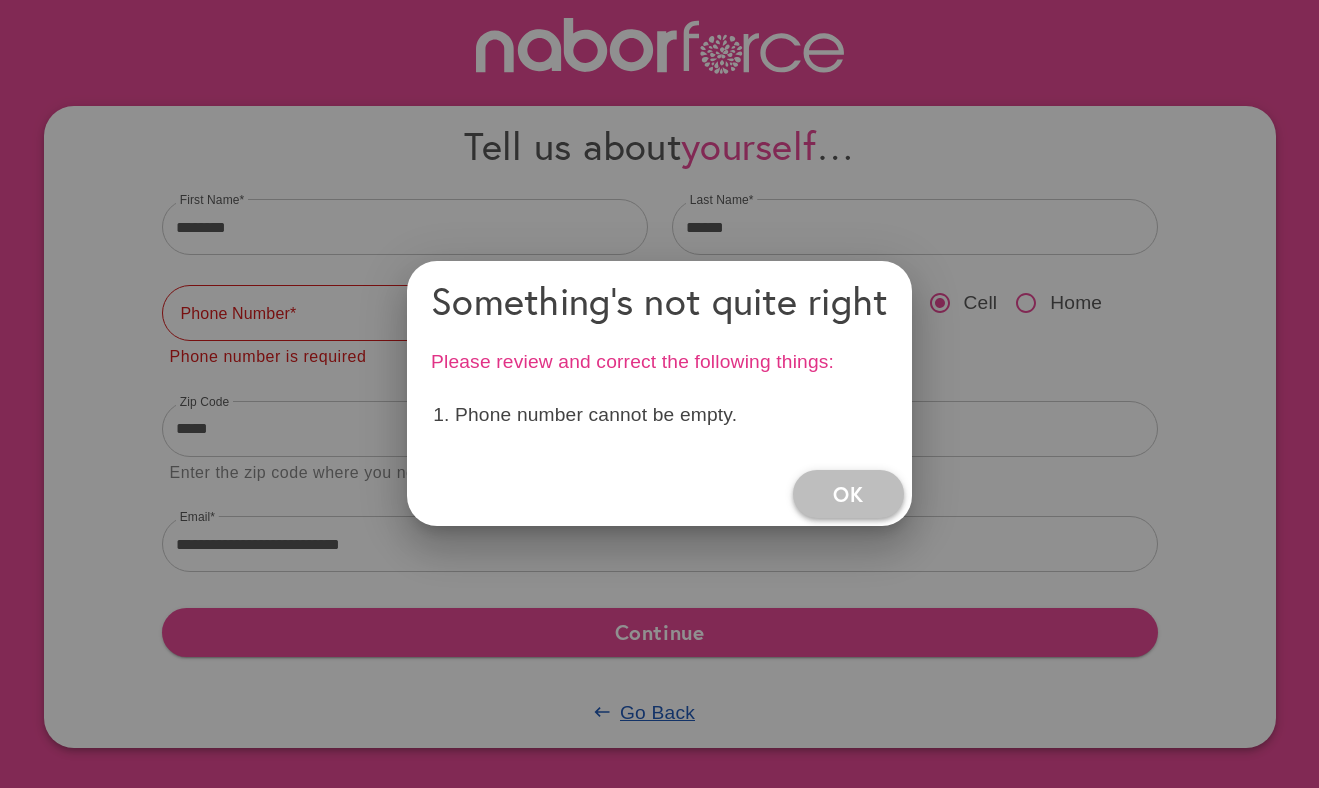 click on "OK" at bounding box center (849, 494) 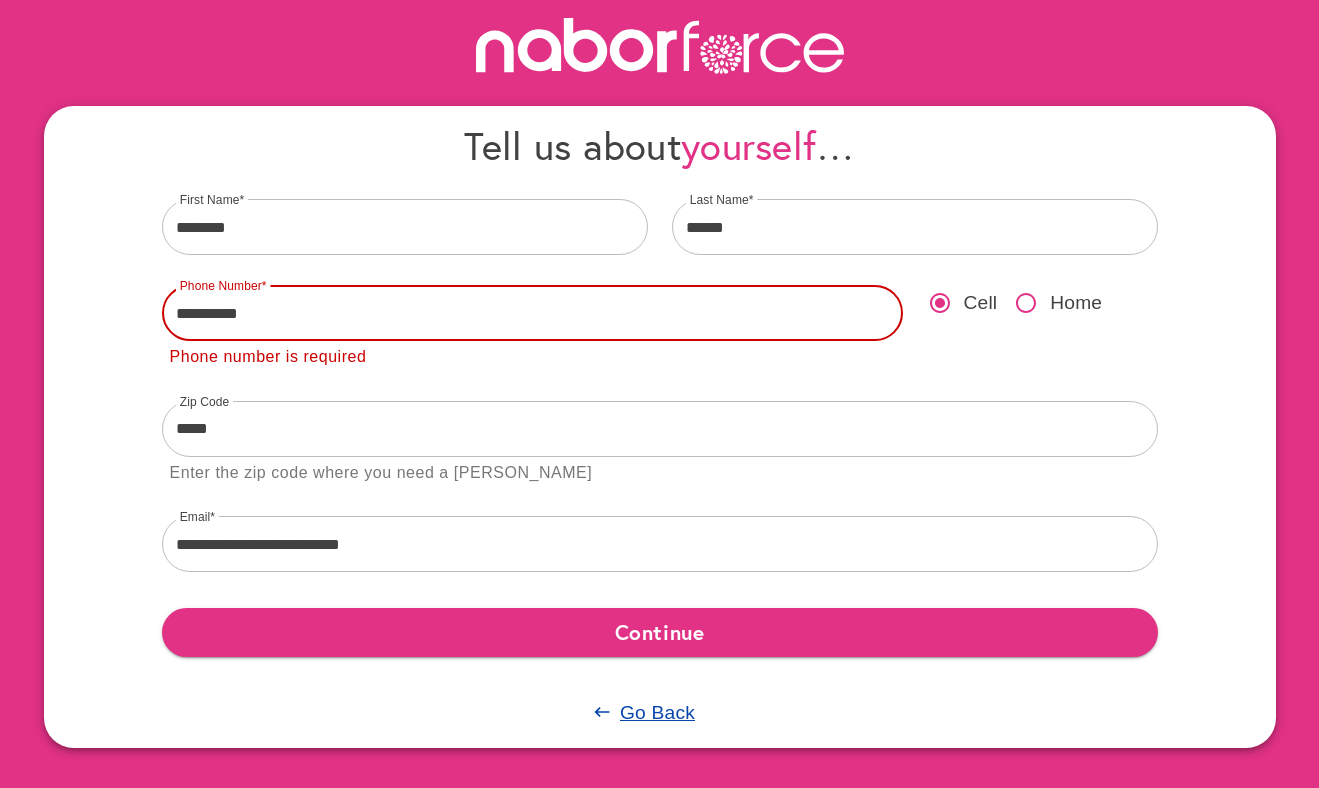 click on "**********" at bounding box center (532, 313) 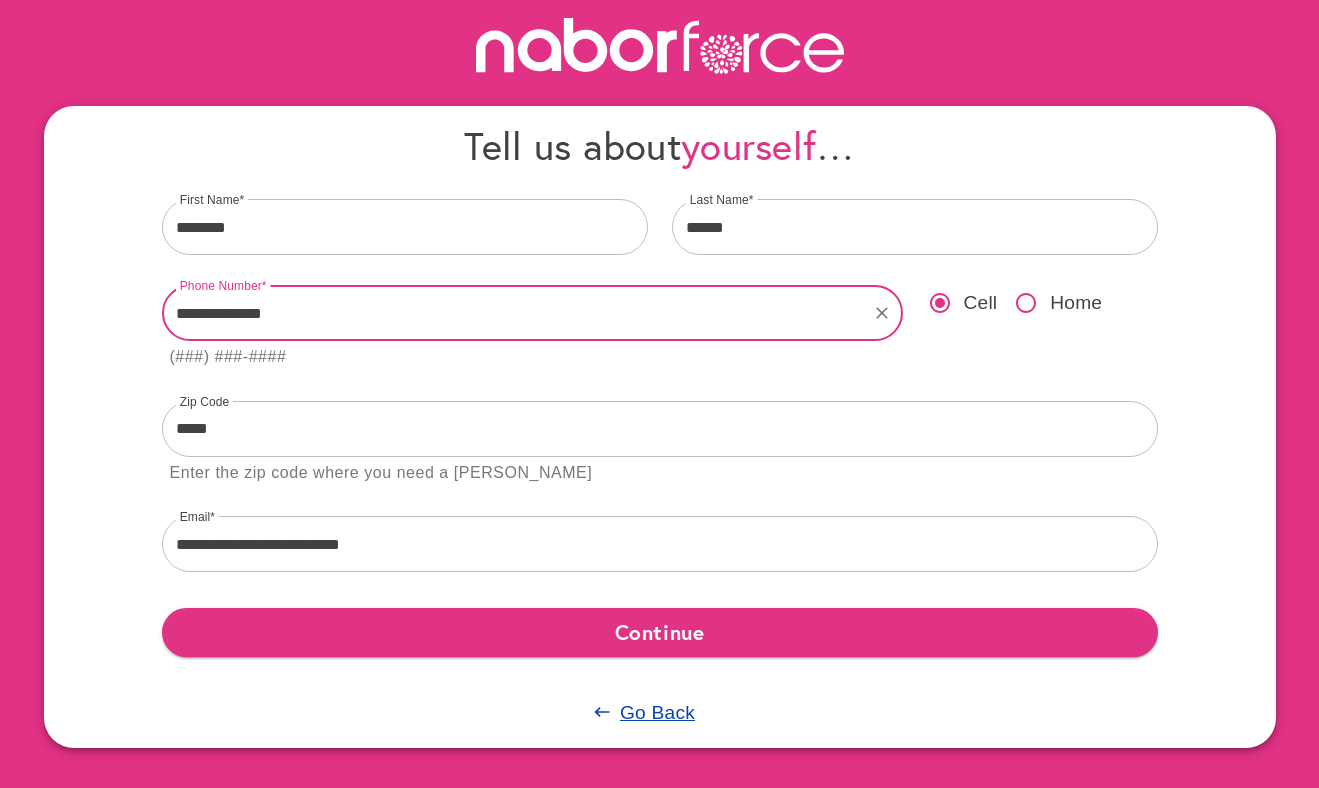 type on "**********" 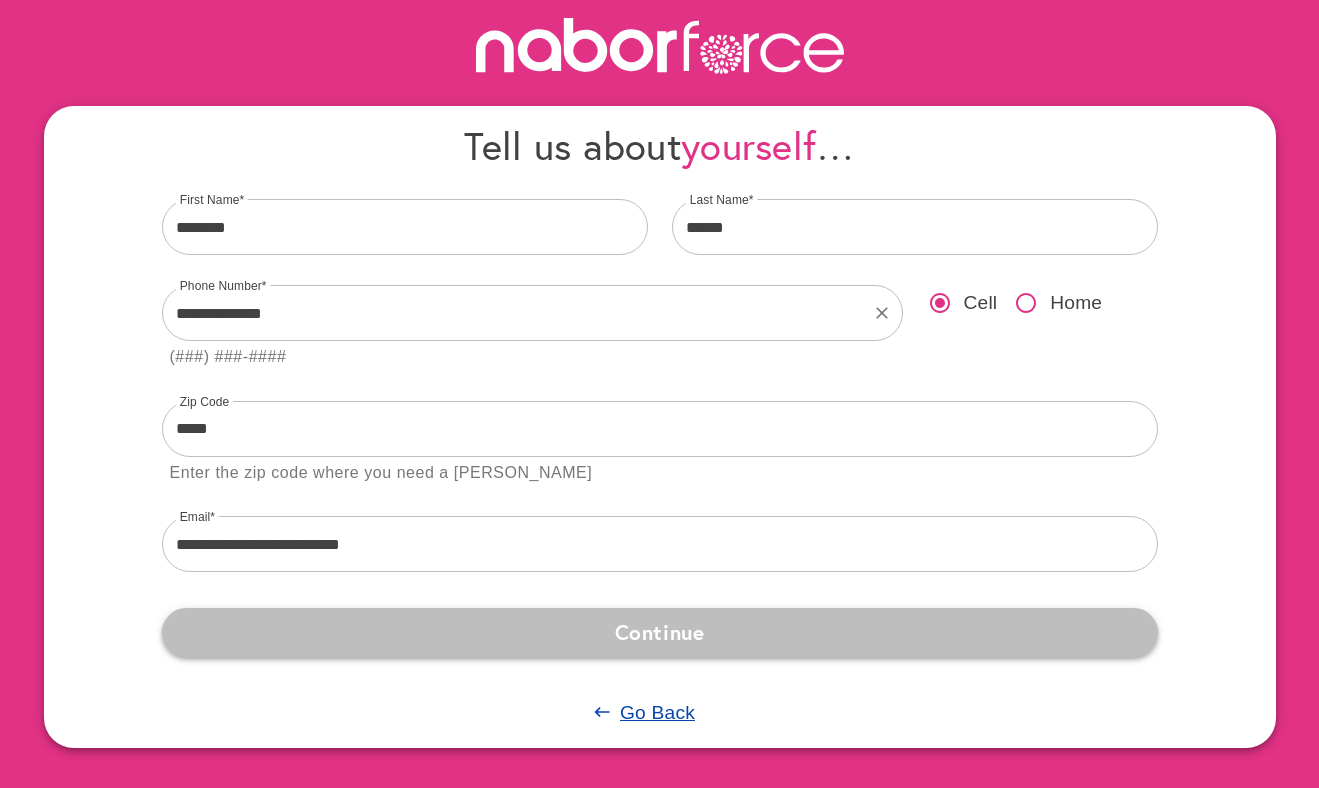 click on "Continue" at bounding box center [660, 632] 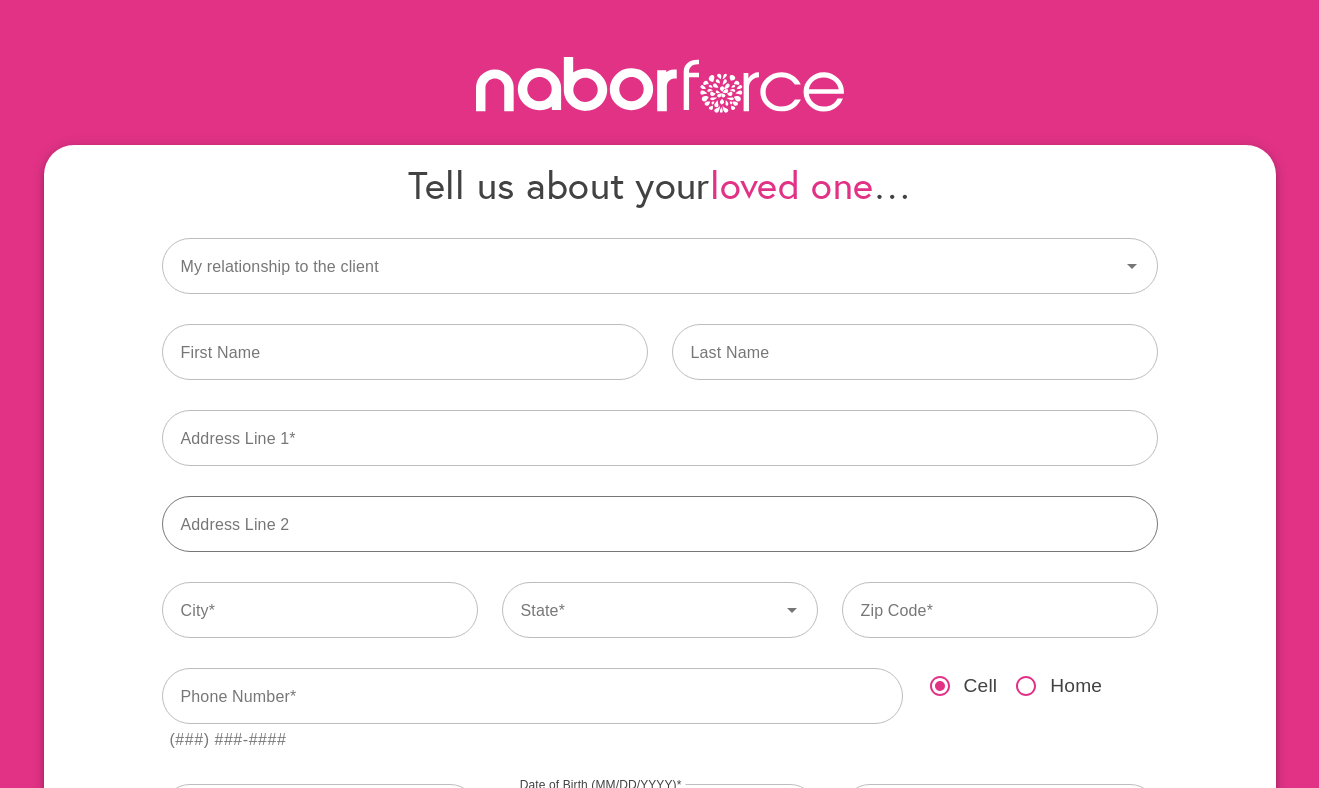 scroll, scrollTop: 0, scrollLeft: 0, axis: both 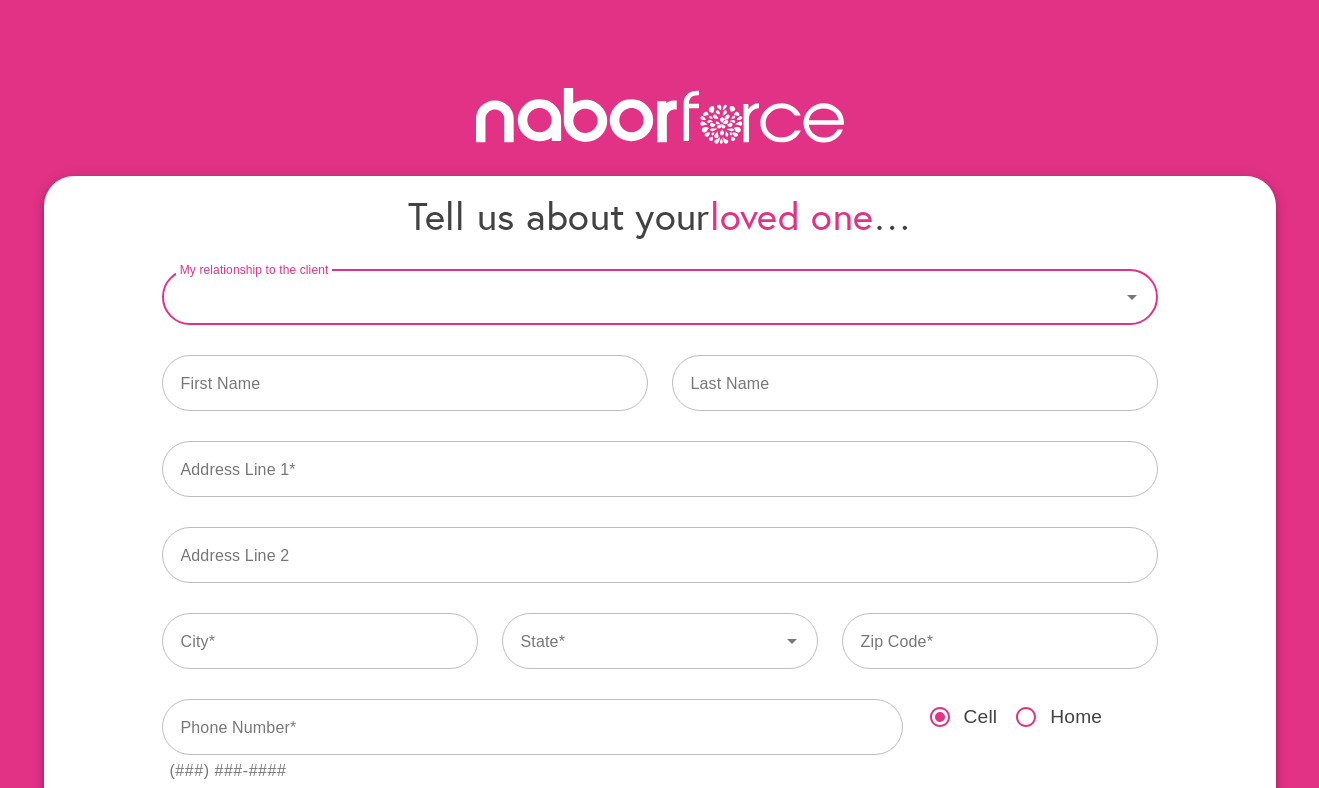 click on "My relationship to the client" at bounding box center (641, 297) 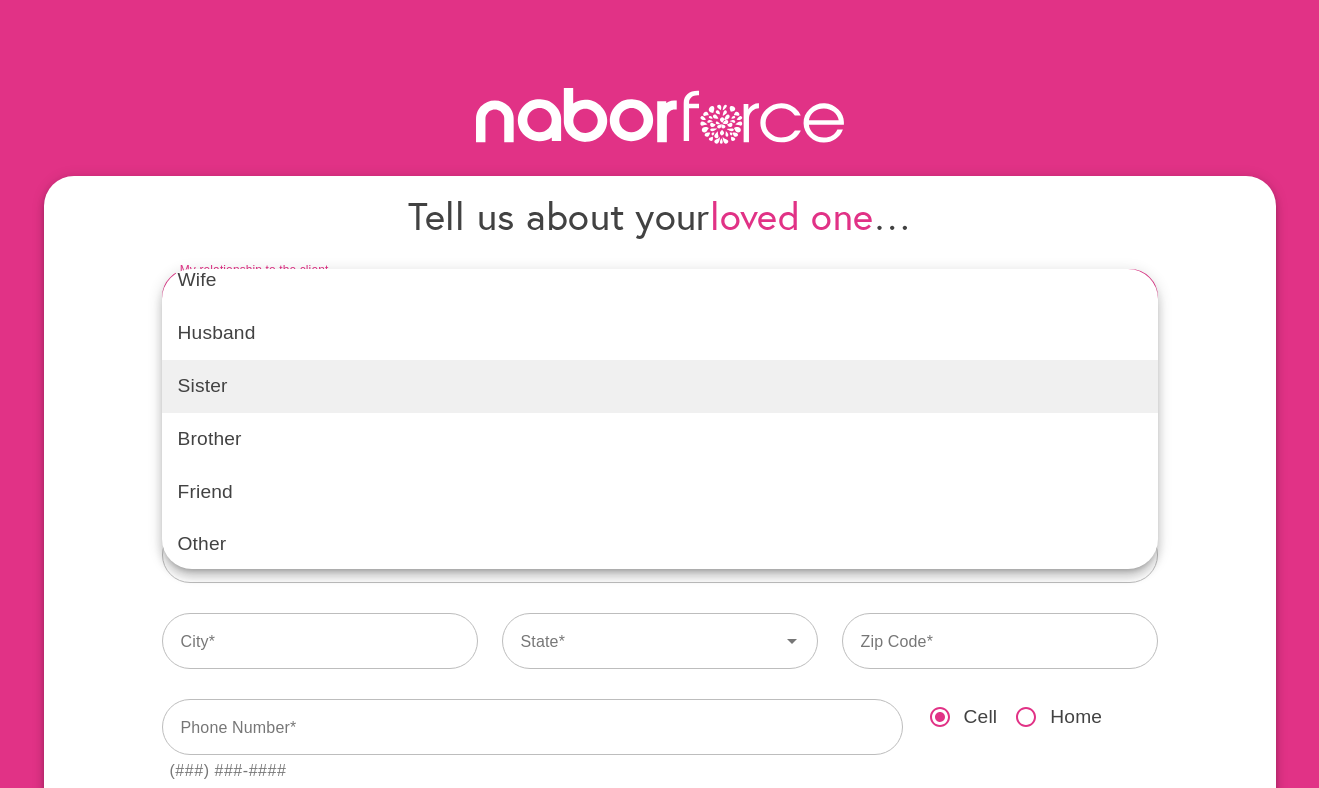 scroll, scrollTop: 244, scrollLeft: 0, axis: vertical 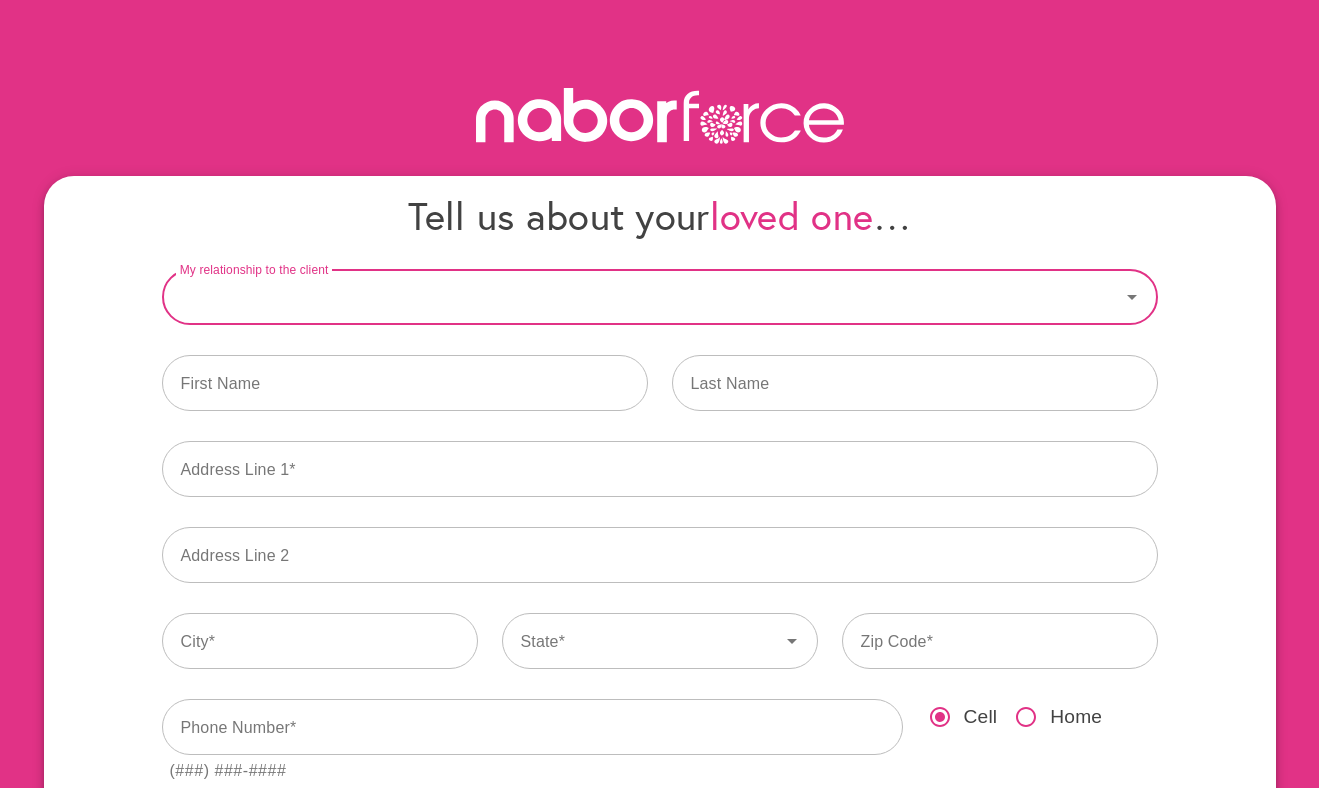 click on "My relationship to the client" at bounding box center (641, 297) 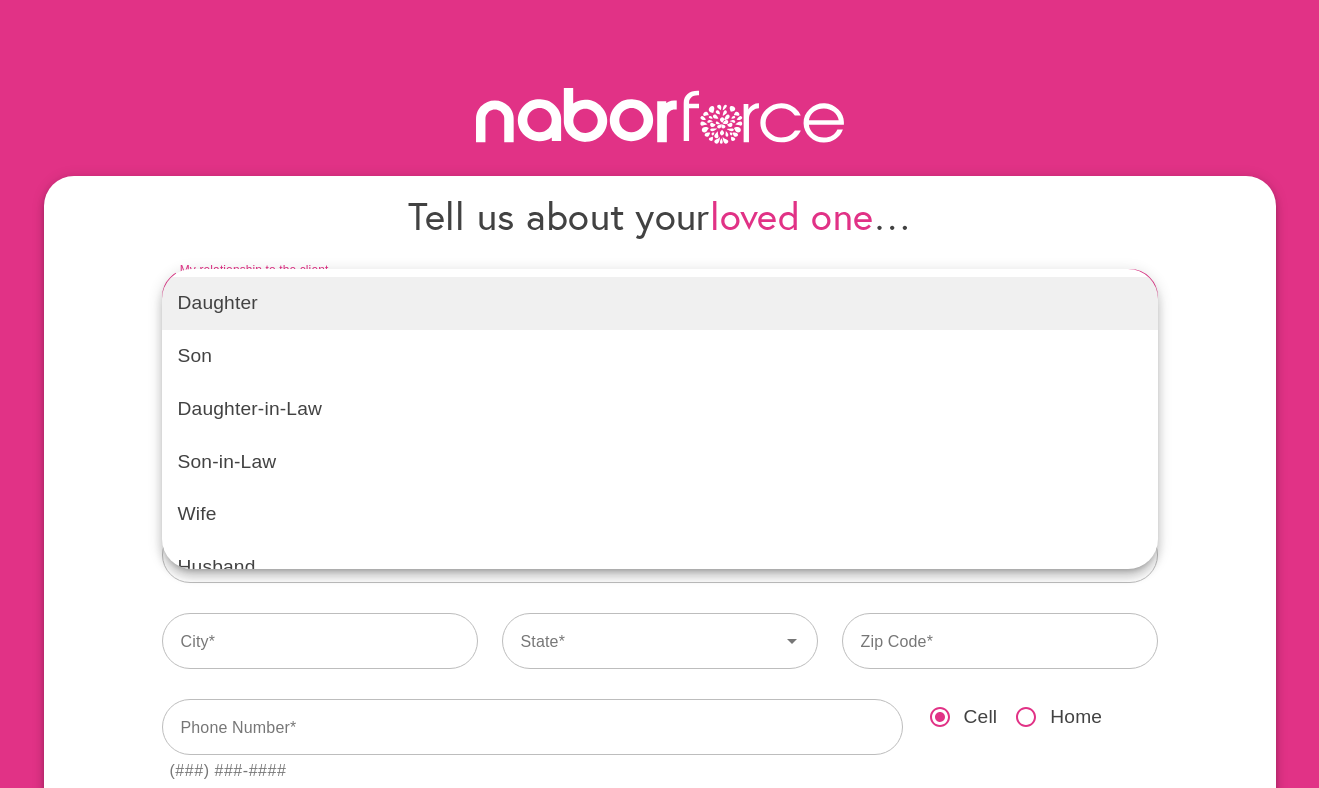 click on "Daughter" at bounding box center [660, 303] 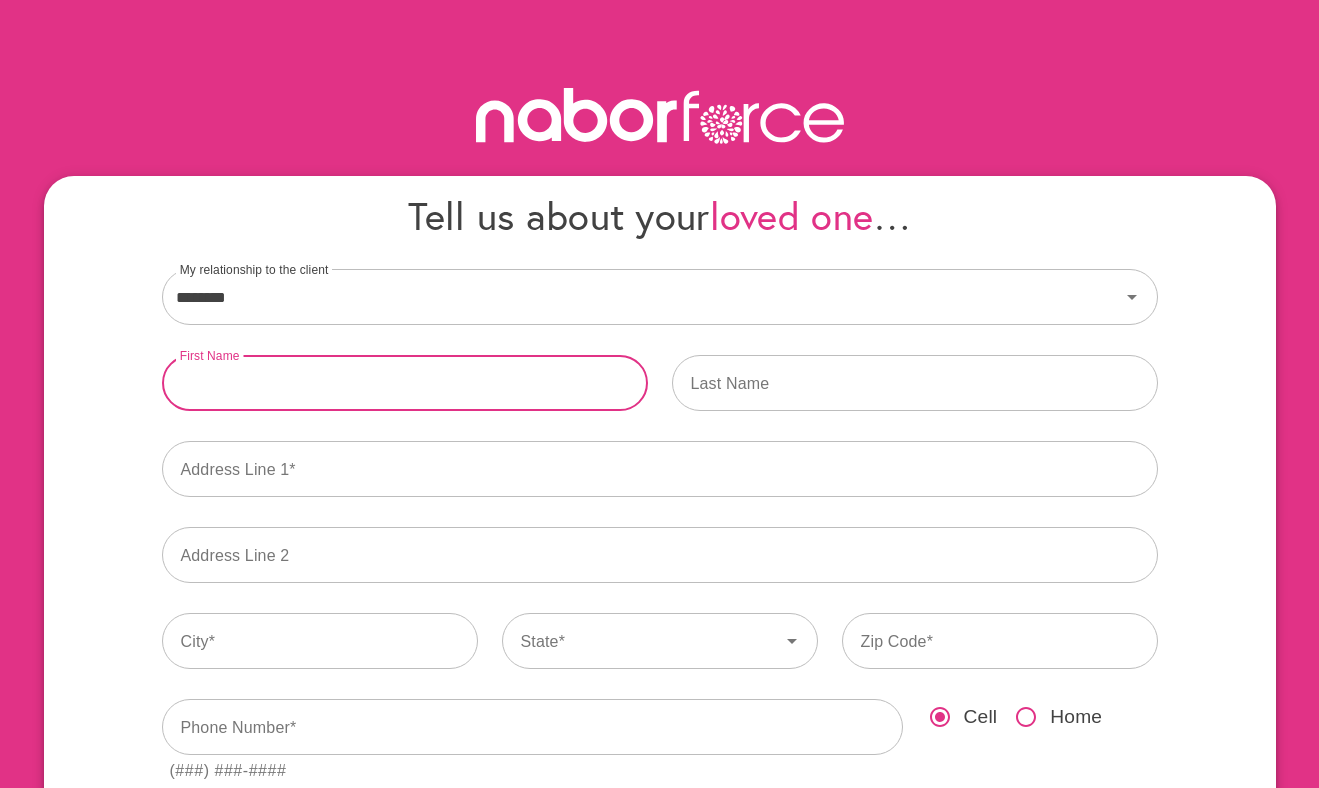 click at bounding box center [405, 383] 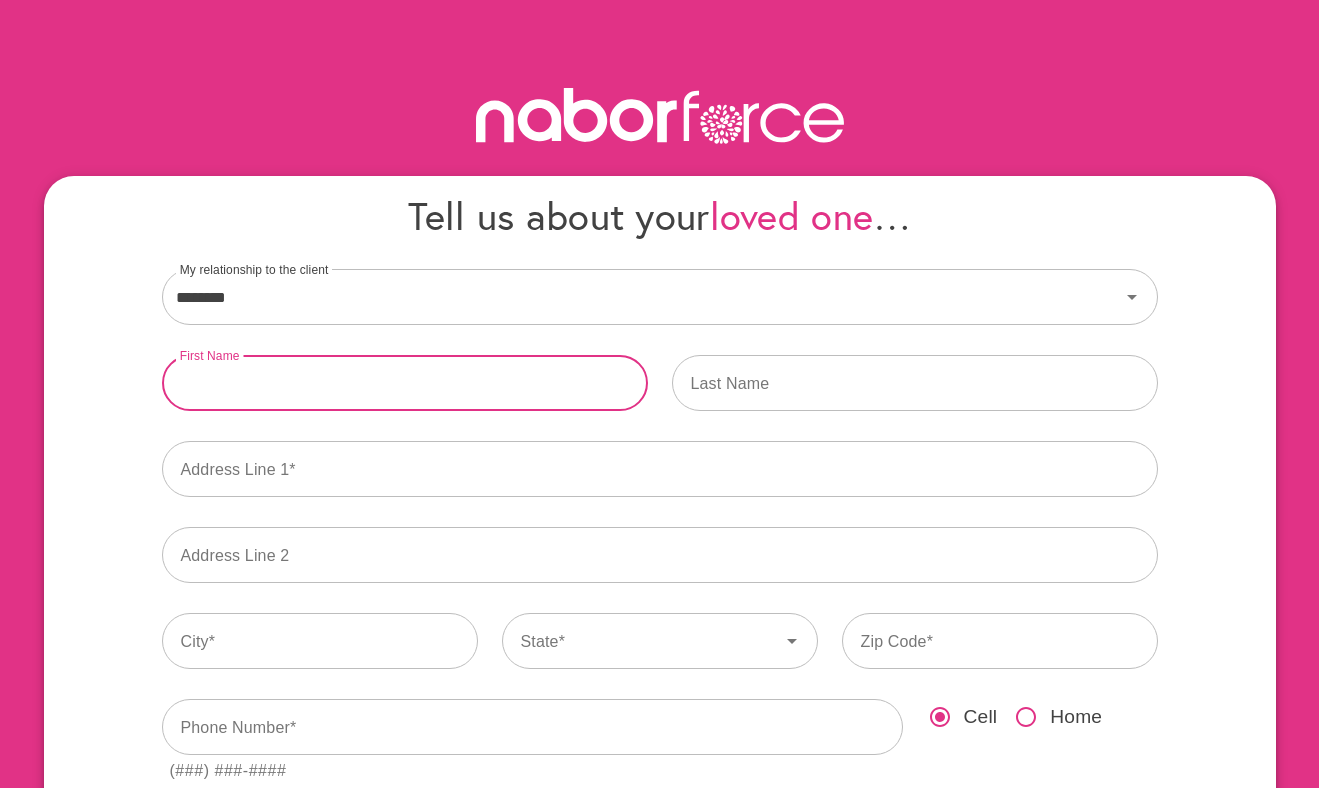 type on "******" 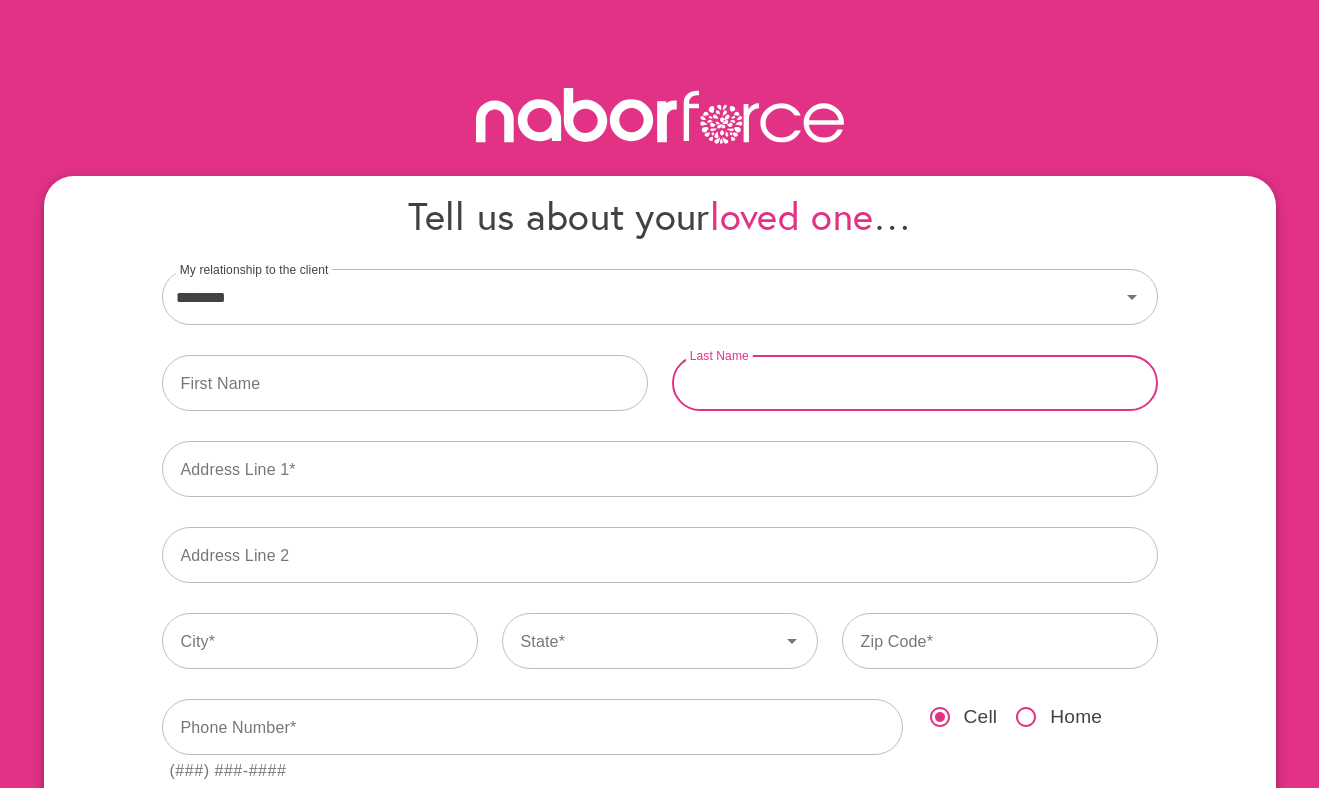 type on "********" 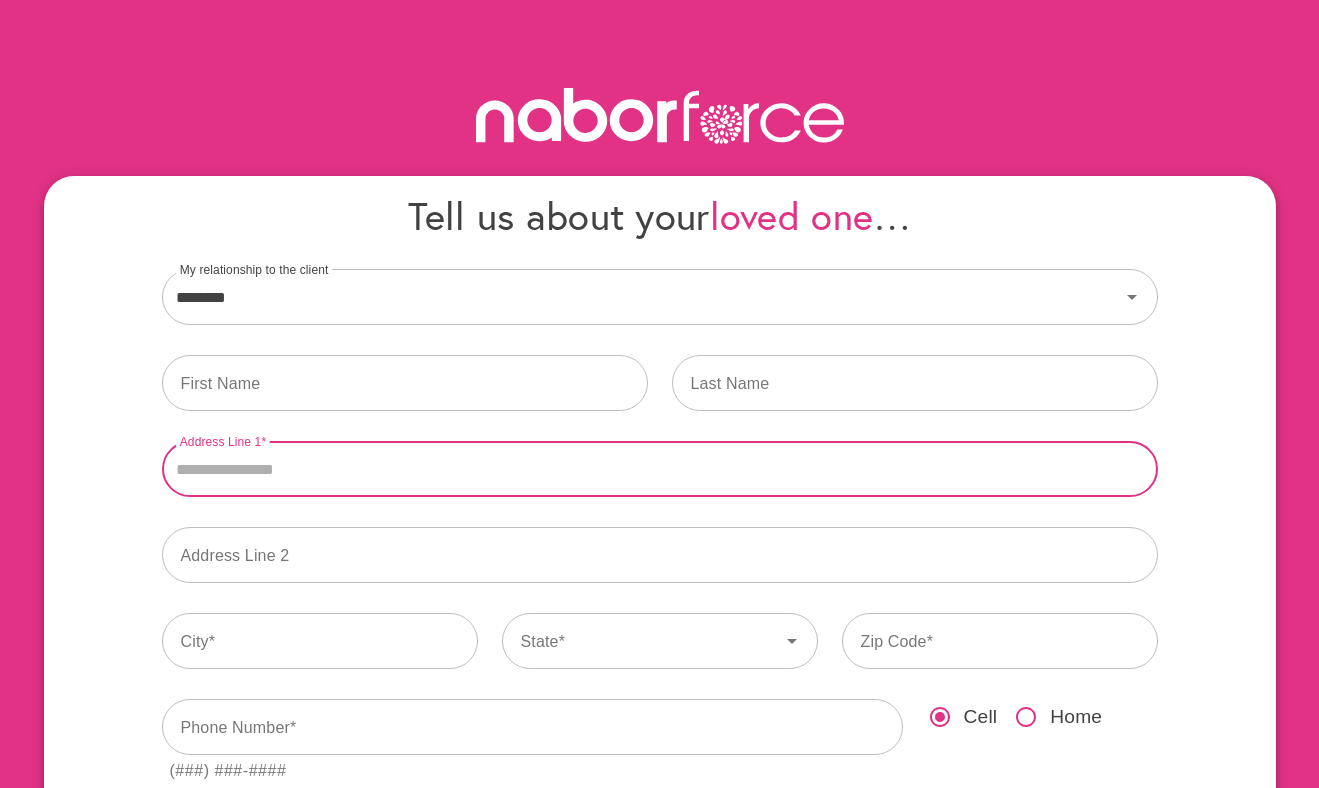 type on "**********" 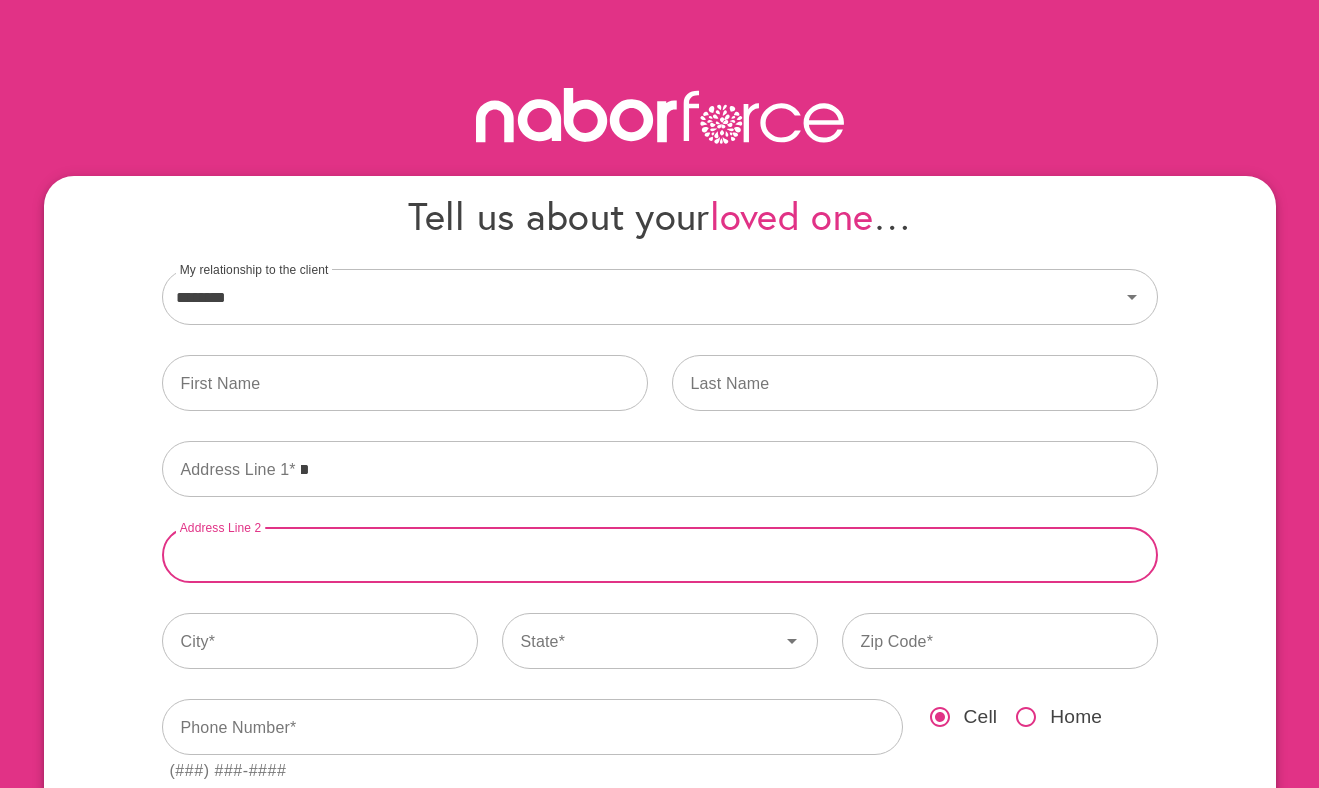 type on "***" 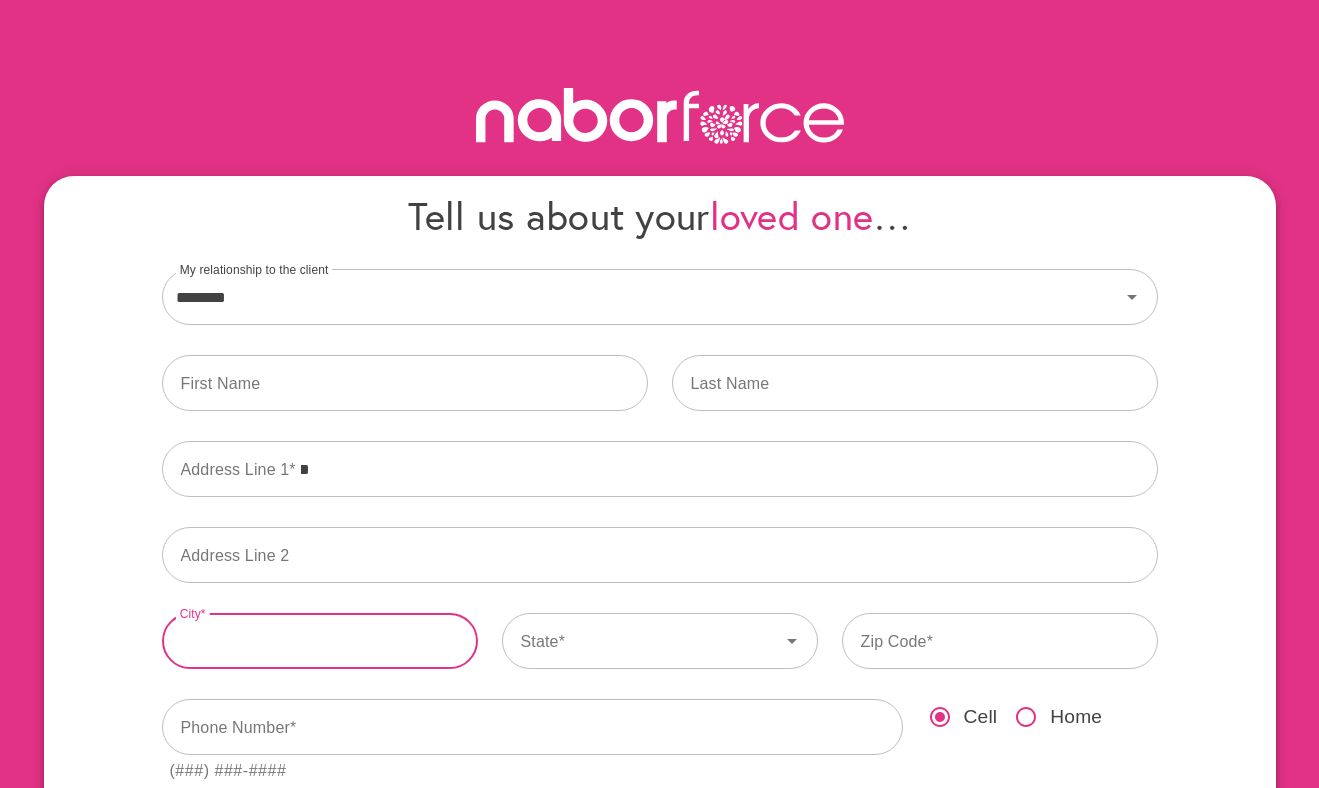 type on "*******" 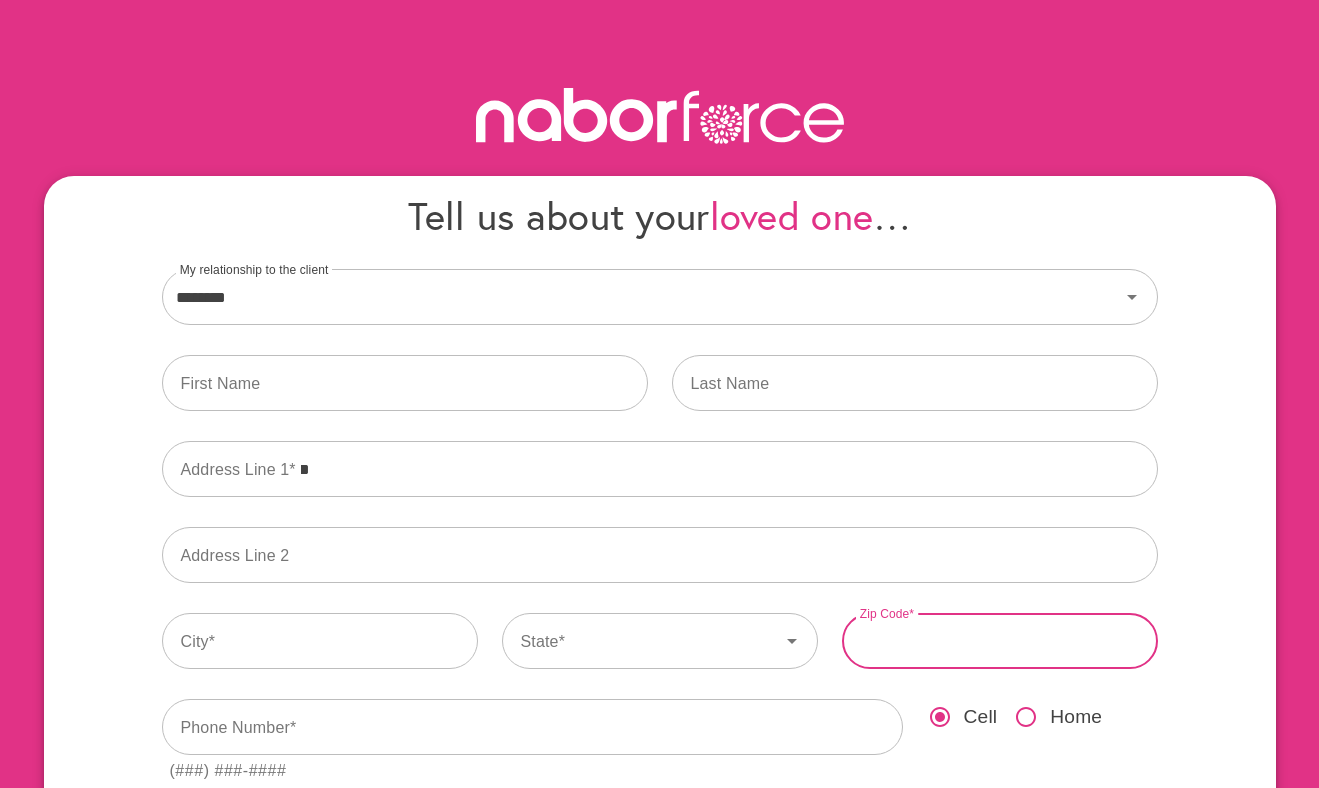 type on "*****" 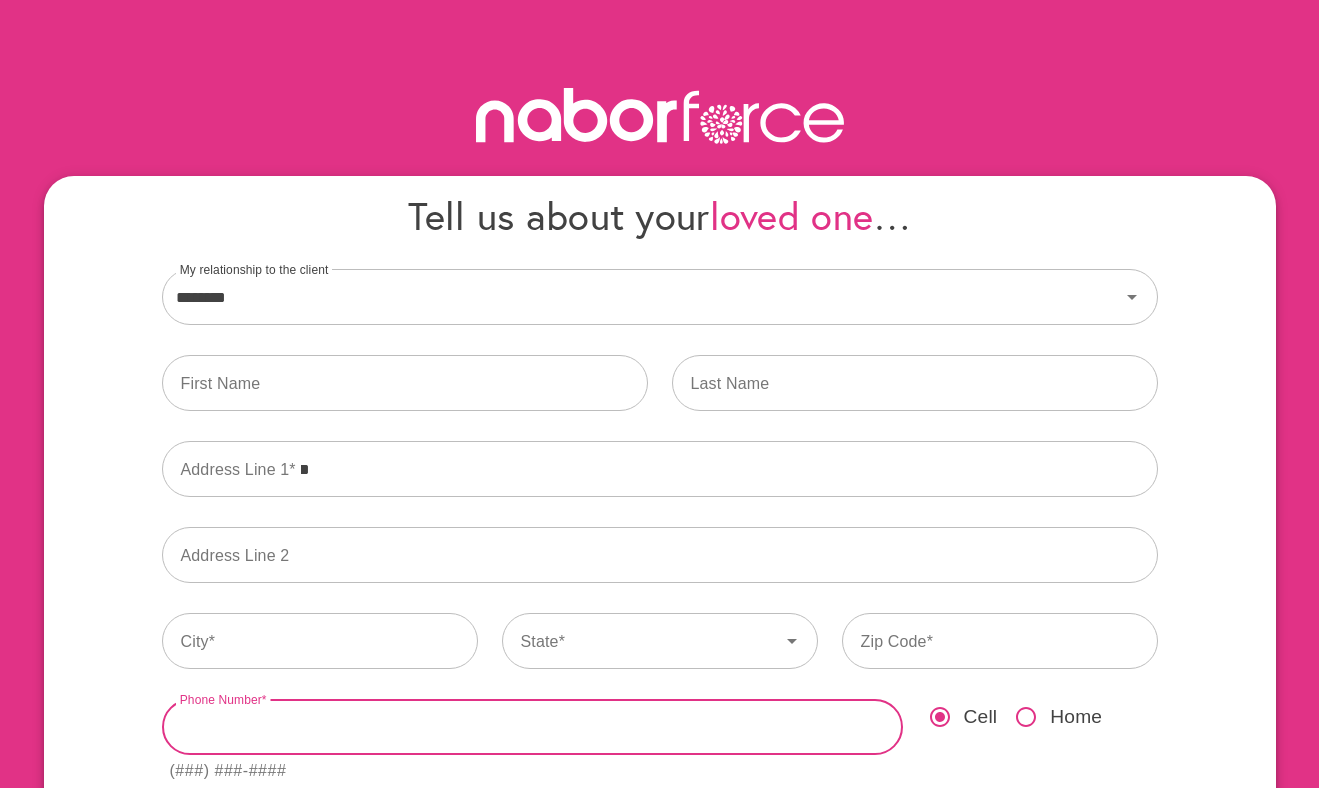 type on "**********" 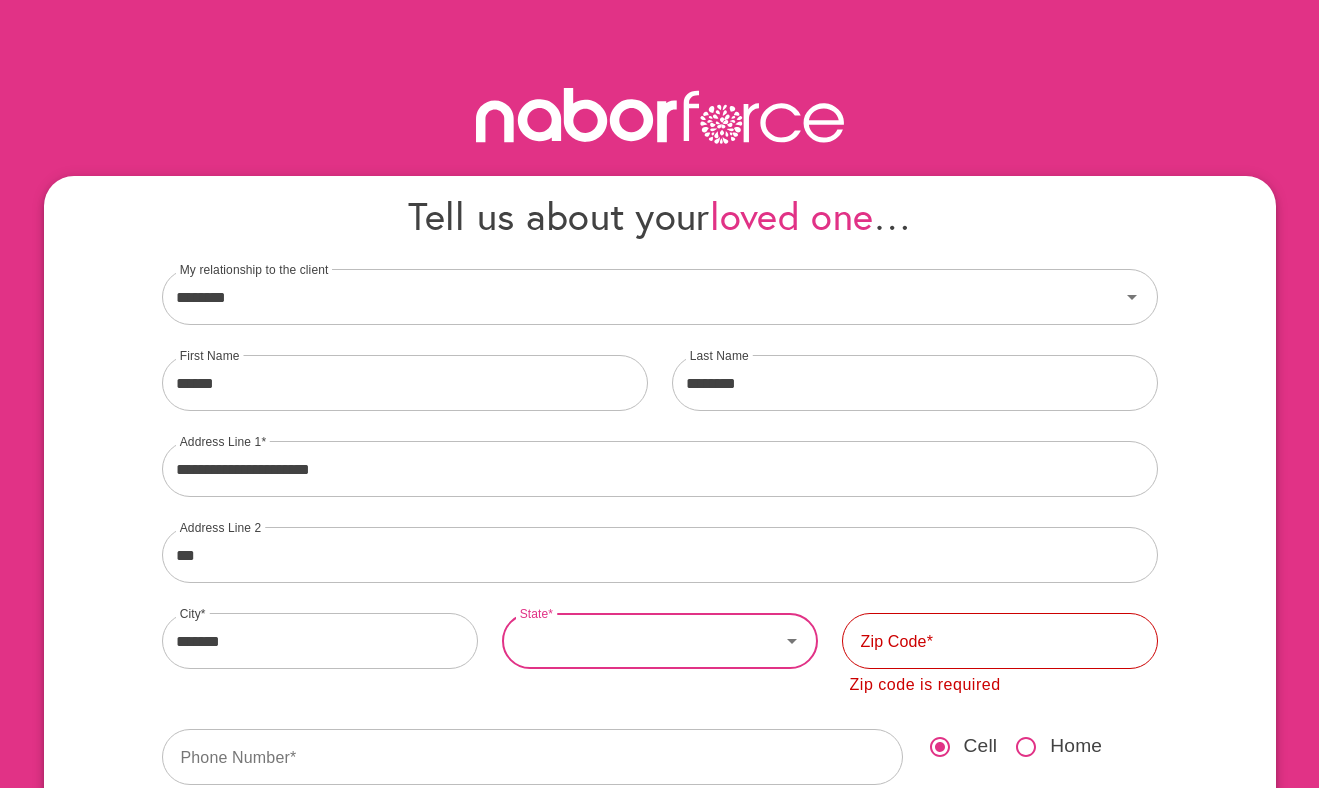 click on "State" at bounding box center (641, 641) 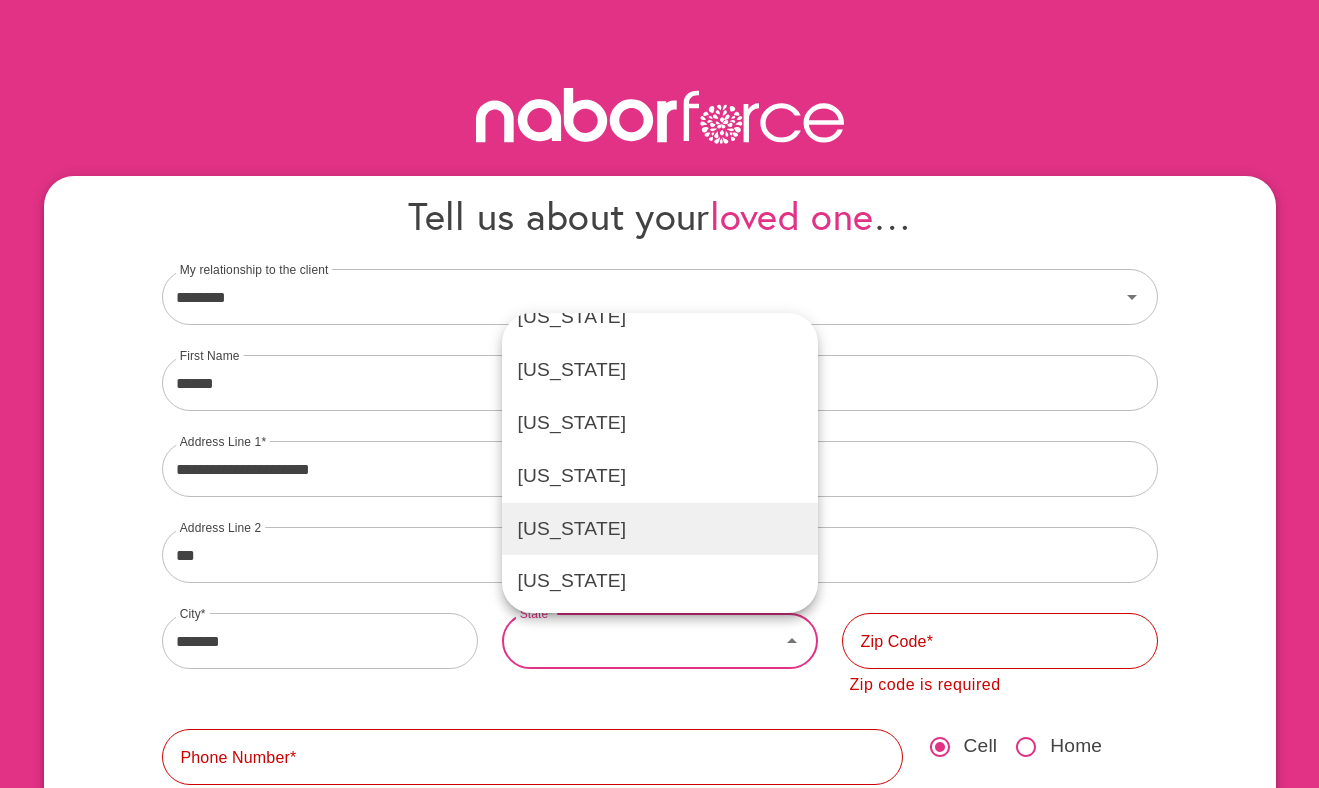 scroll, scrollTop: 2291, scrollLeft: 0, axis: vertical 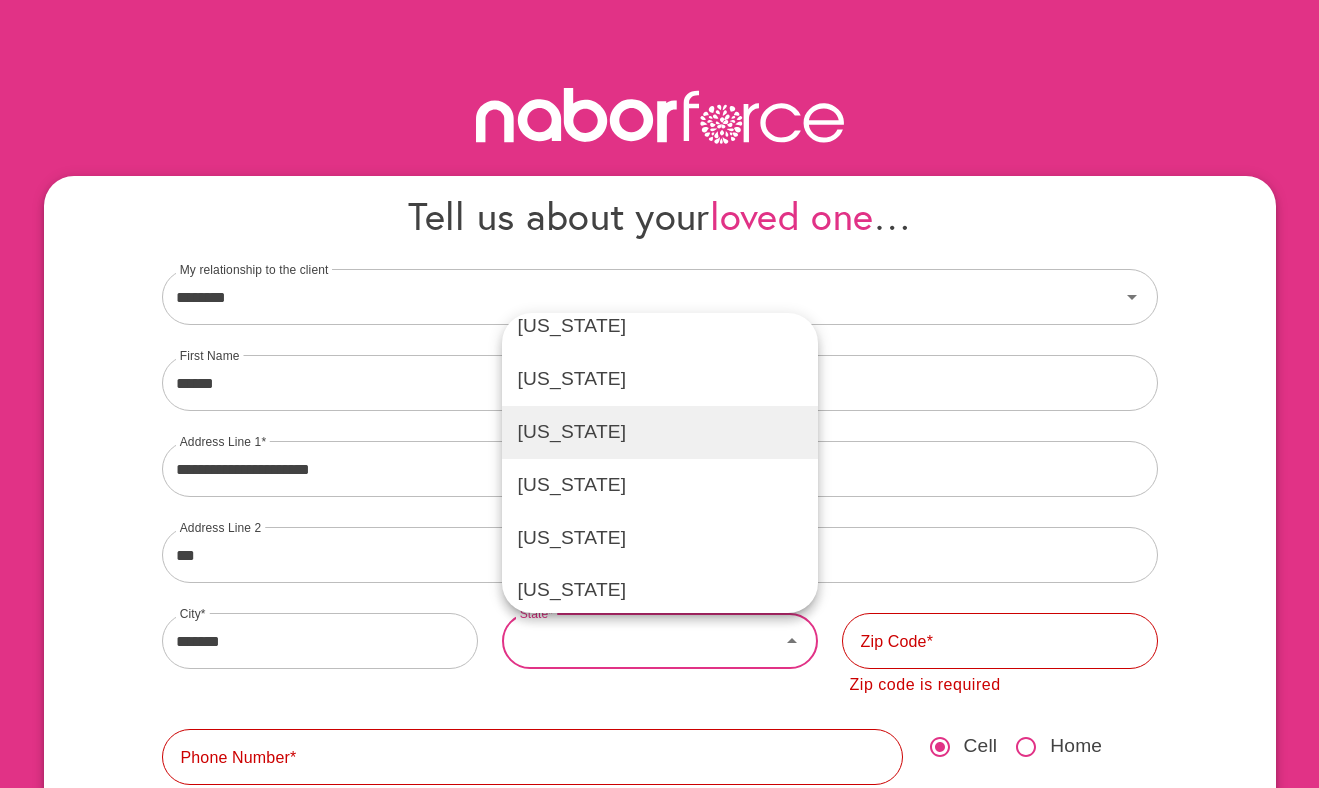 click on "[US_STATE]" at bounding box center (660, 432) 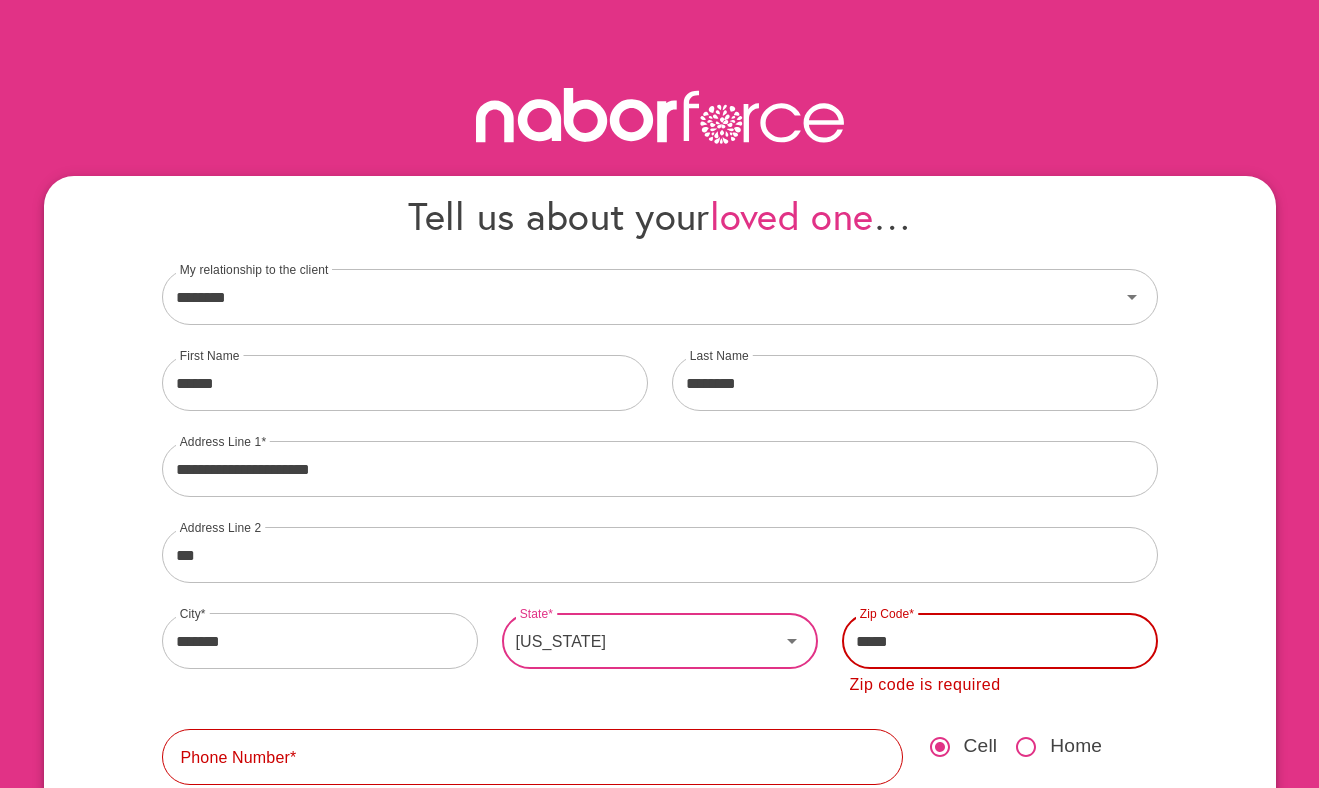 click on "*****" at bounding box center [1000, 641] 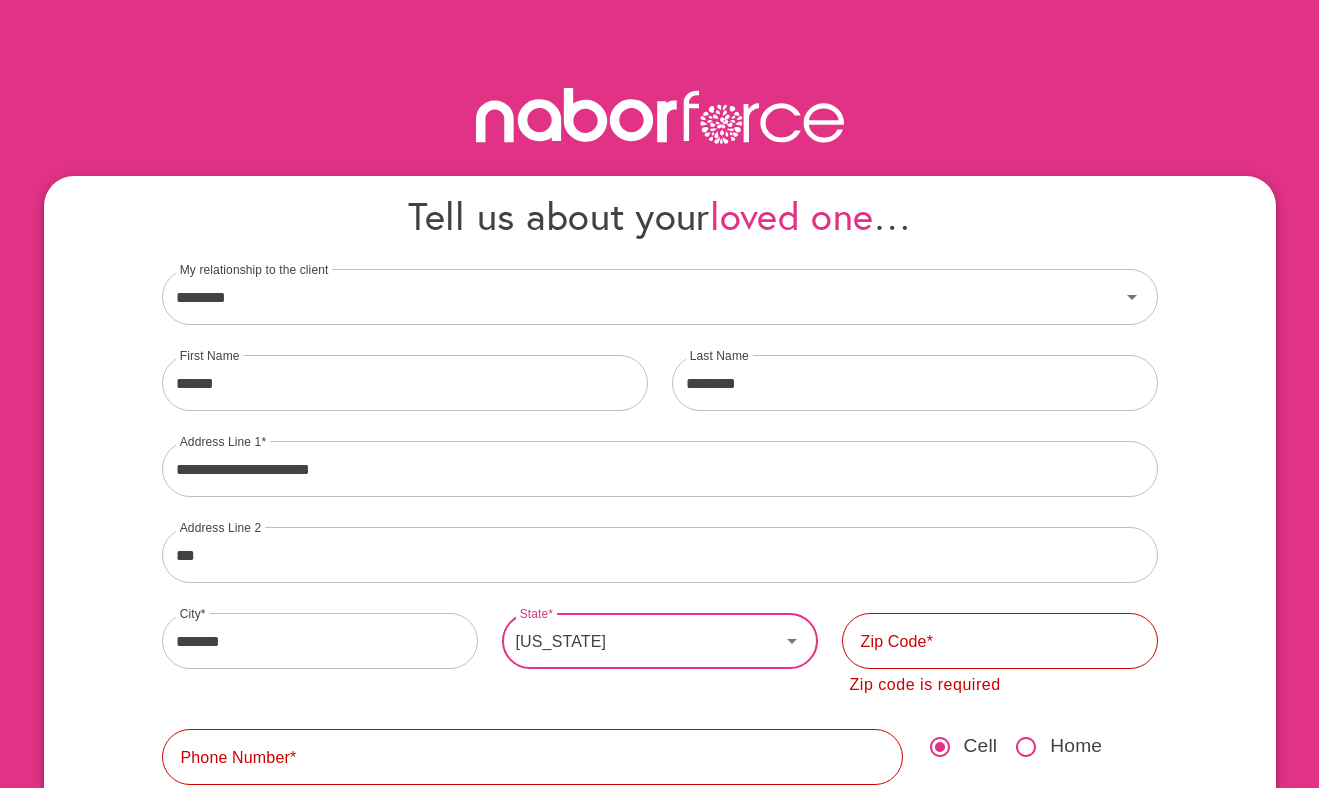 click on "***** Zip Code Zip code is required" at bounding box center (1000, 653) 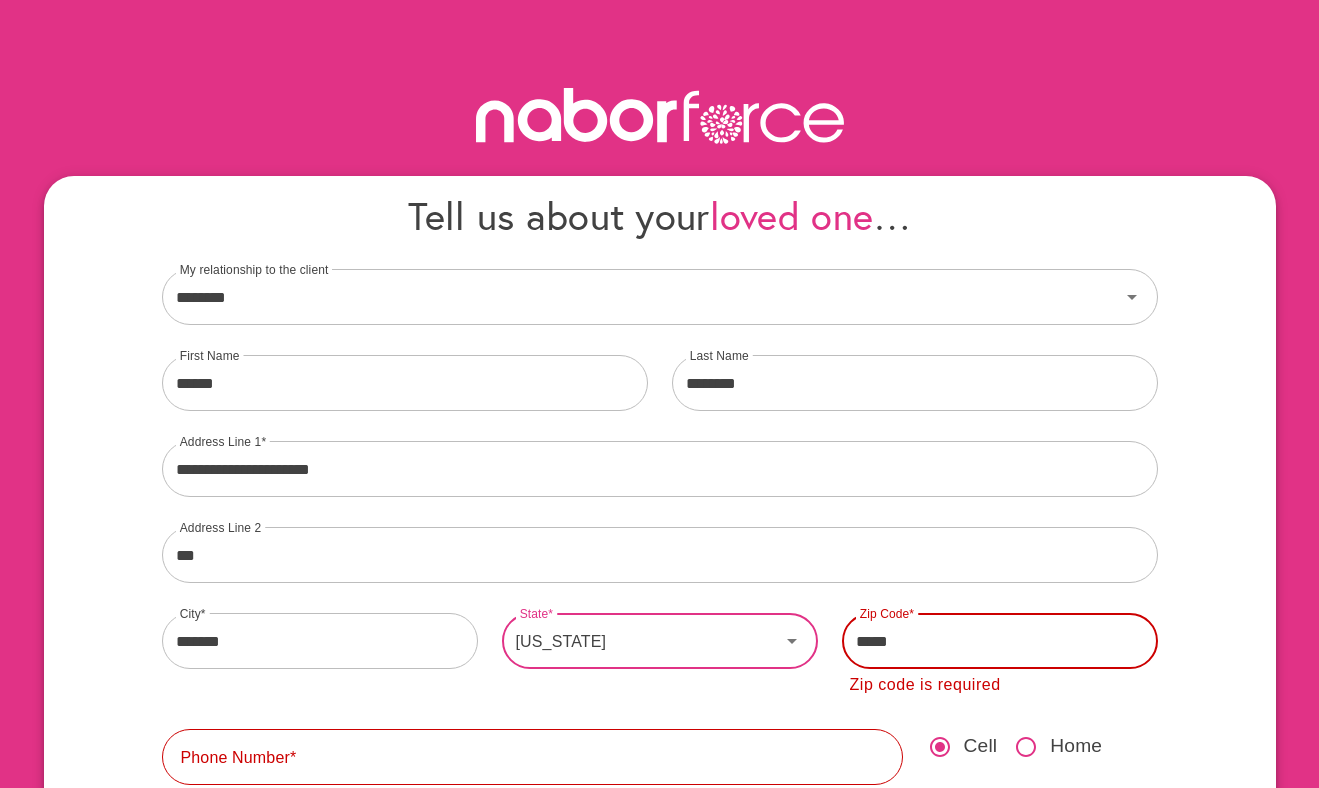 click on "*****" at bounding box center [1000, 641] 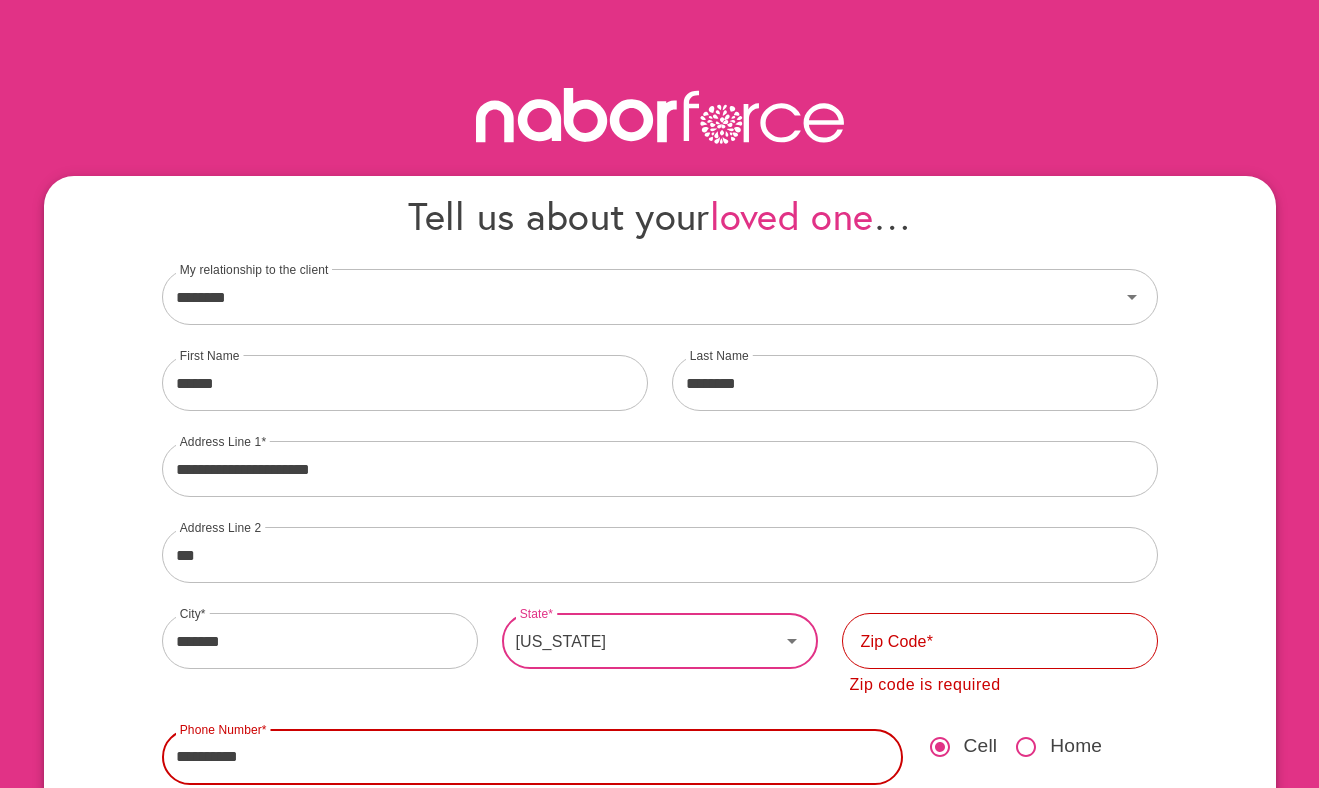 click on "**********" at bounding box center (532, 757) 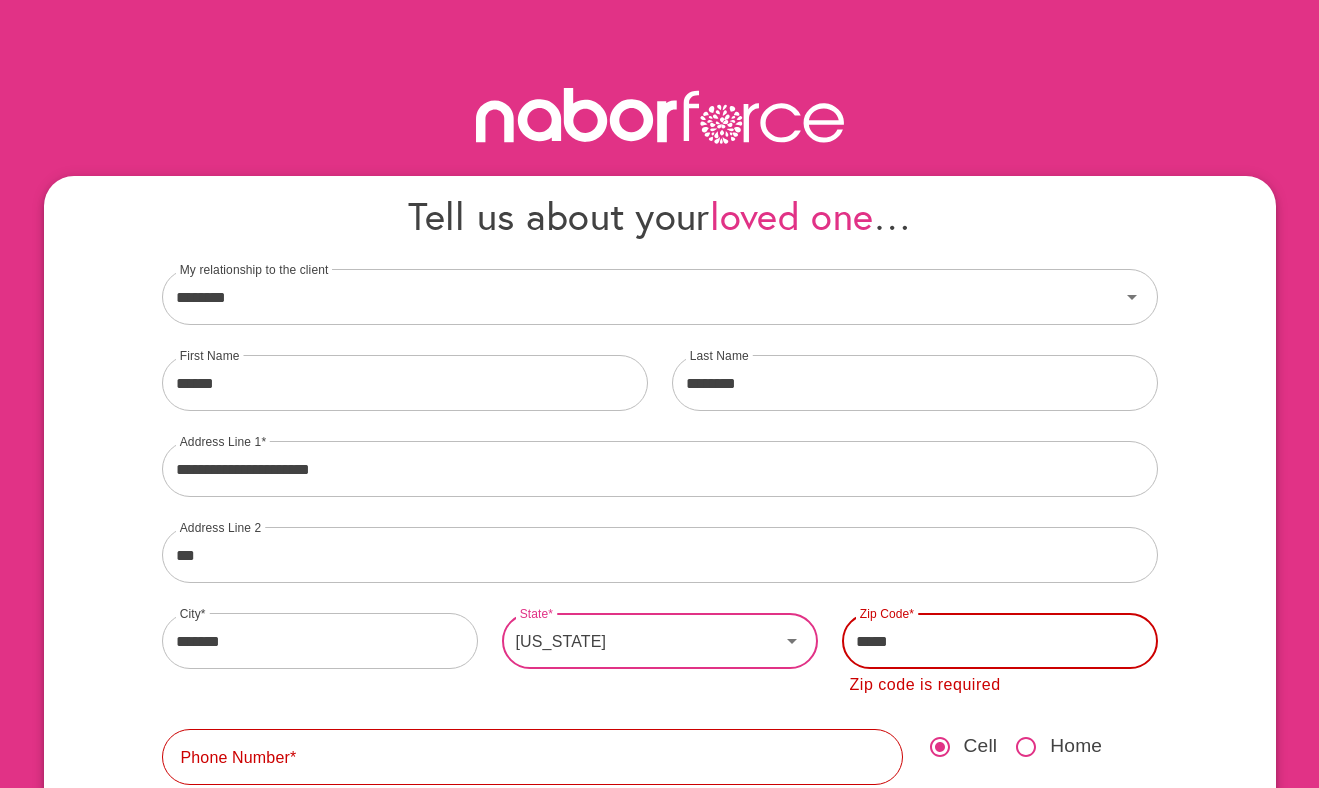 click on "*****" at bounding box center (1000, 641) 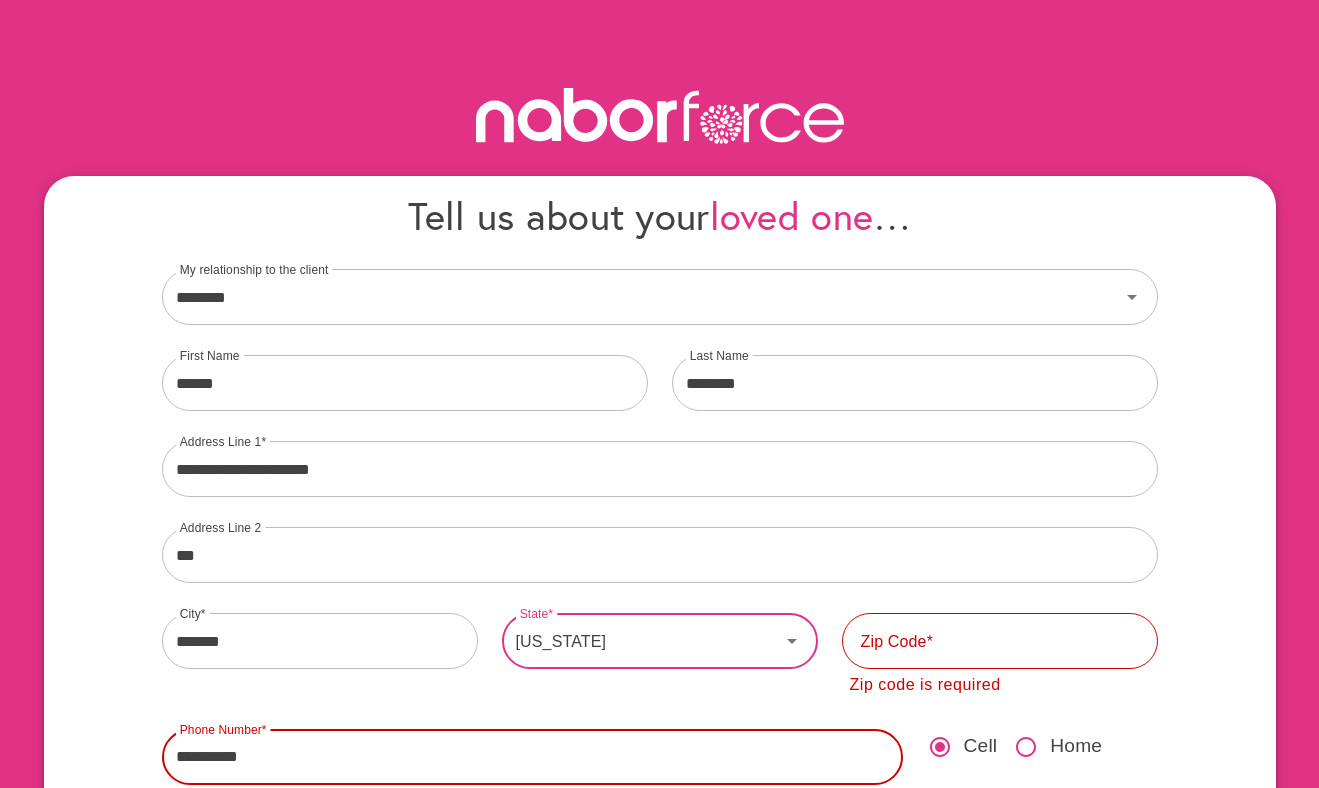 click on "**********" at bounding box center [532, 757] 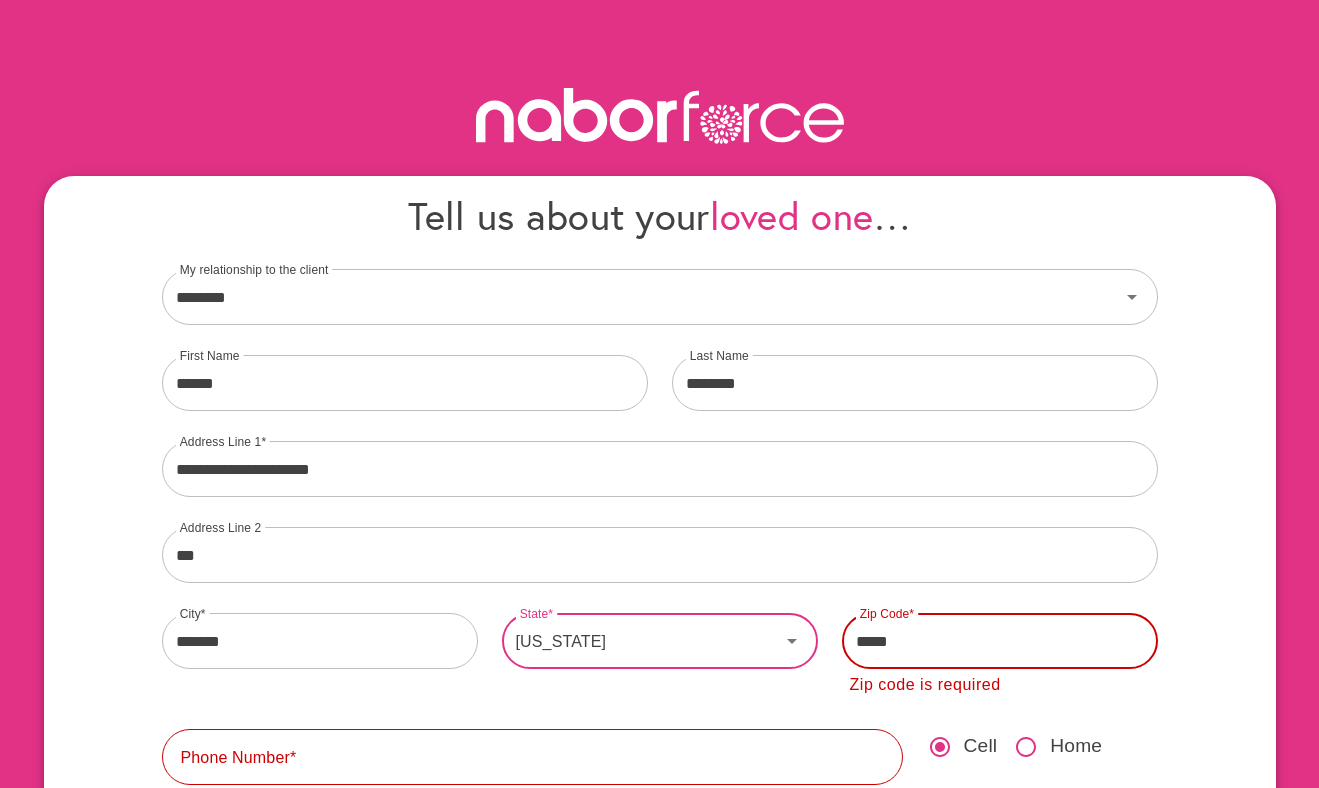 click on "*****" at bounding box center [1000, 641] 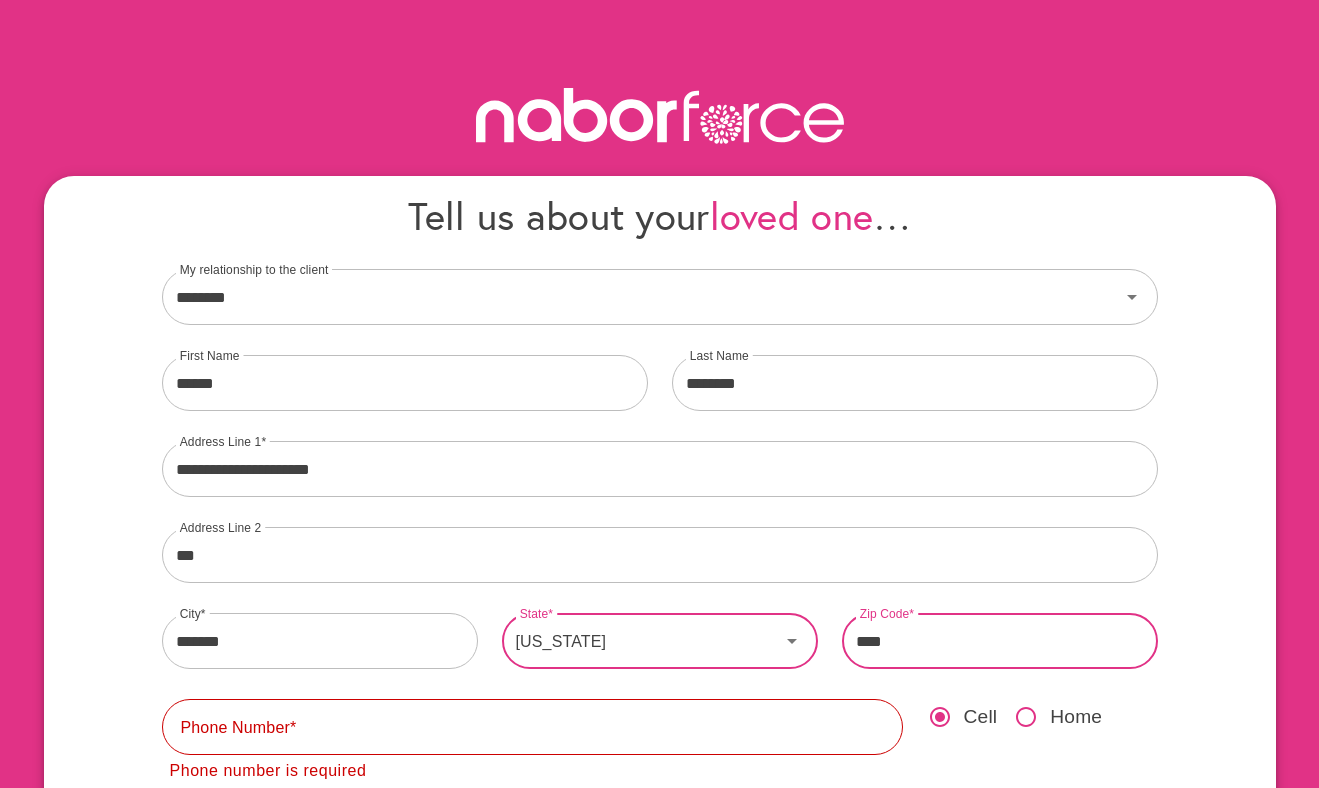 type on "*****" 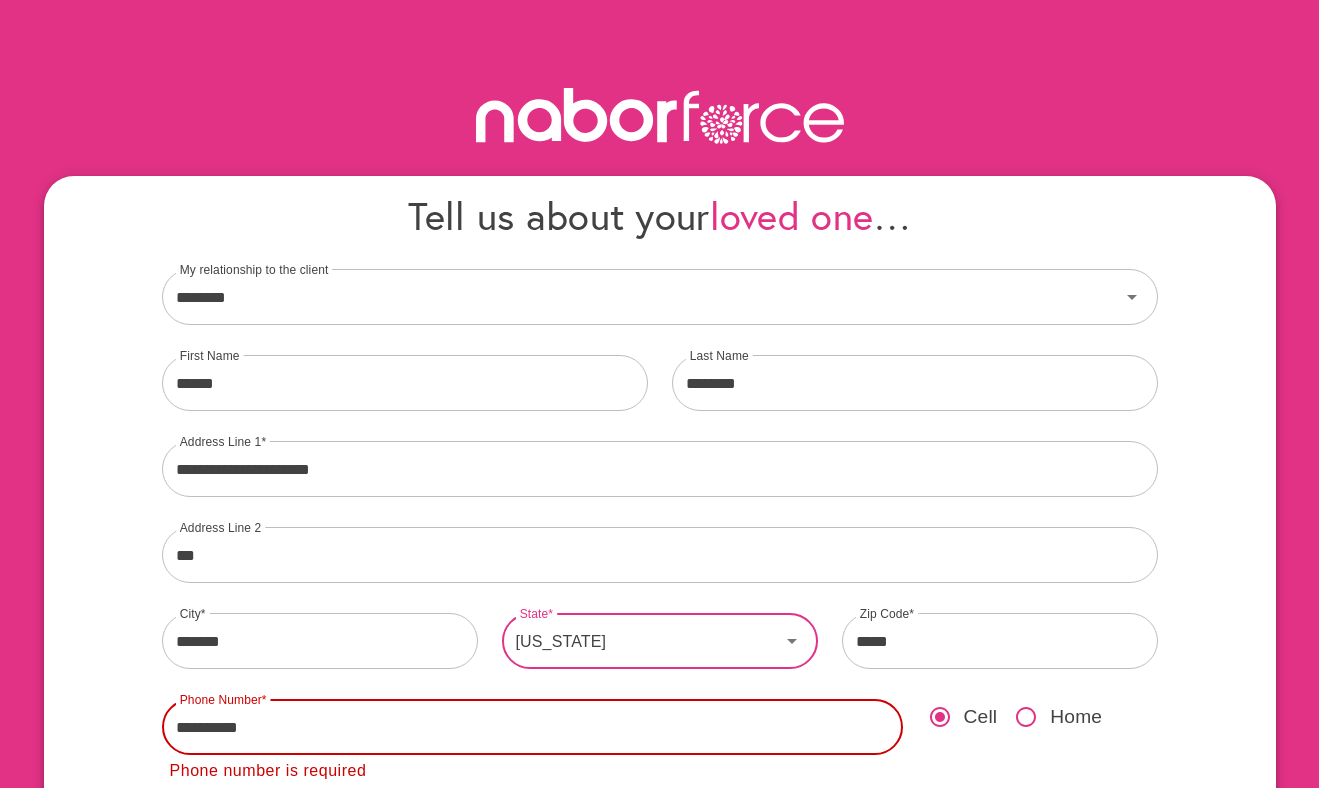 click on "**********" at bounding box center [532, 727] 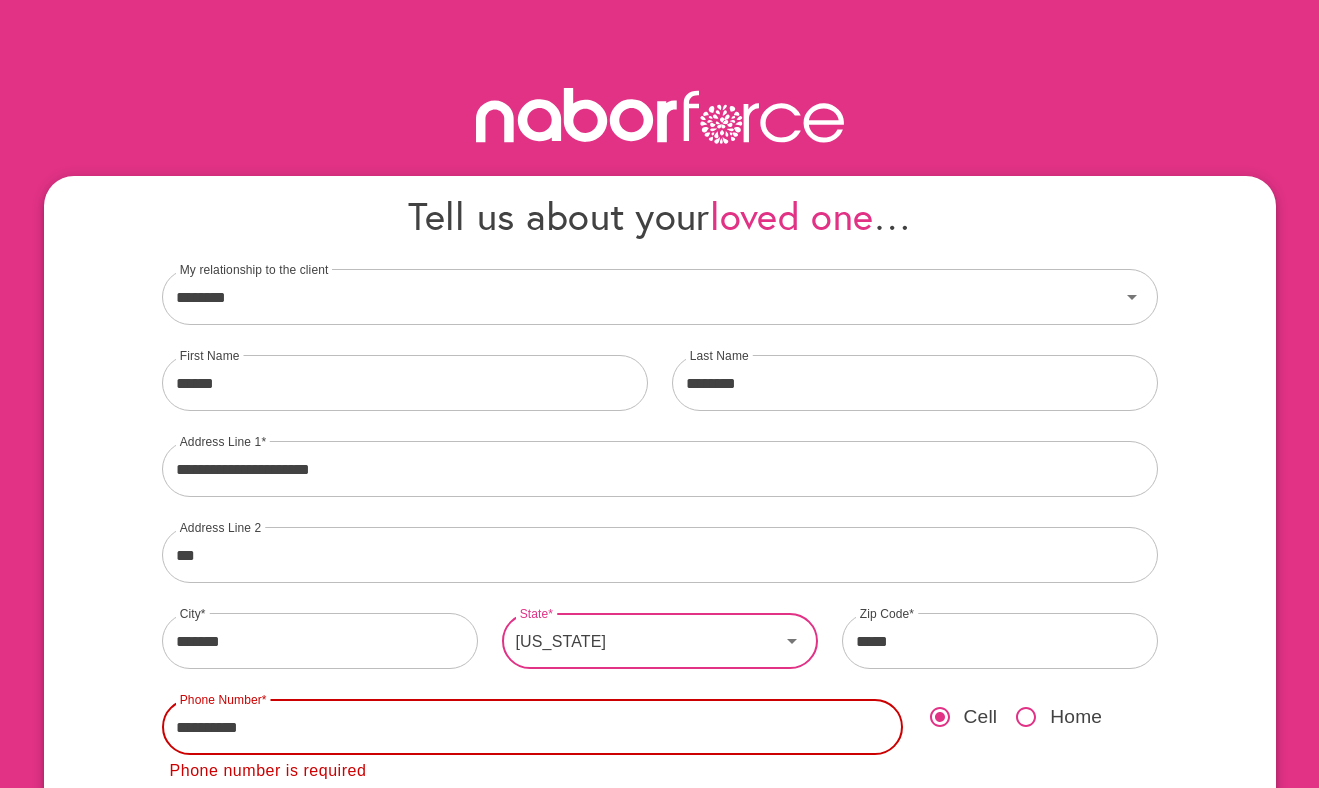 drag, startPoint x: 354, startPoint y: 726, endPoint x: 71, endPoint y: 726, distance: 283 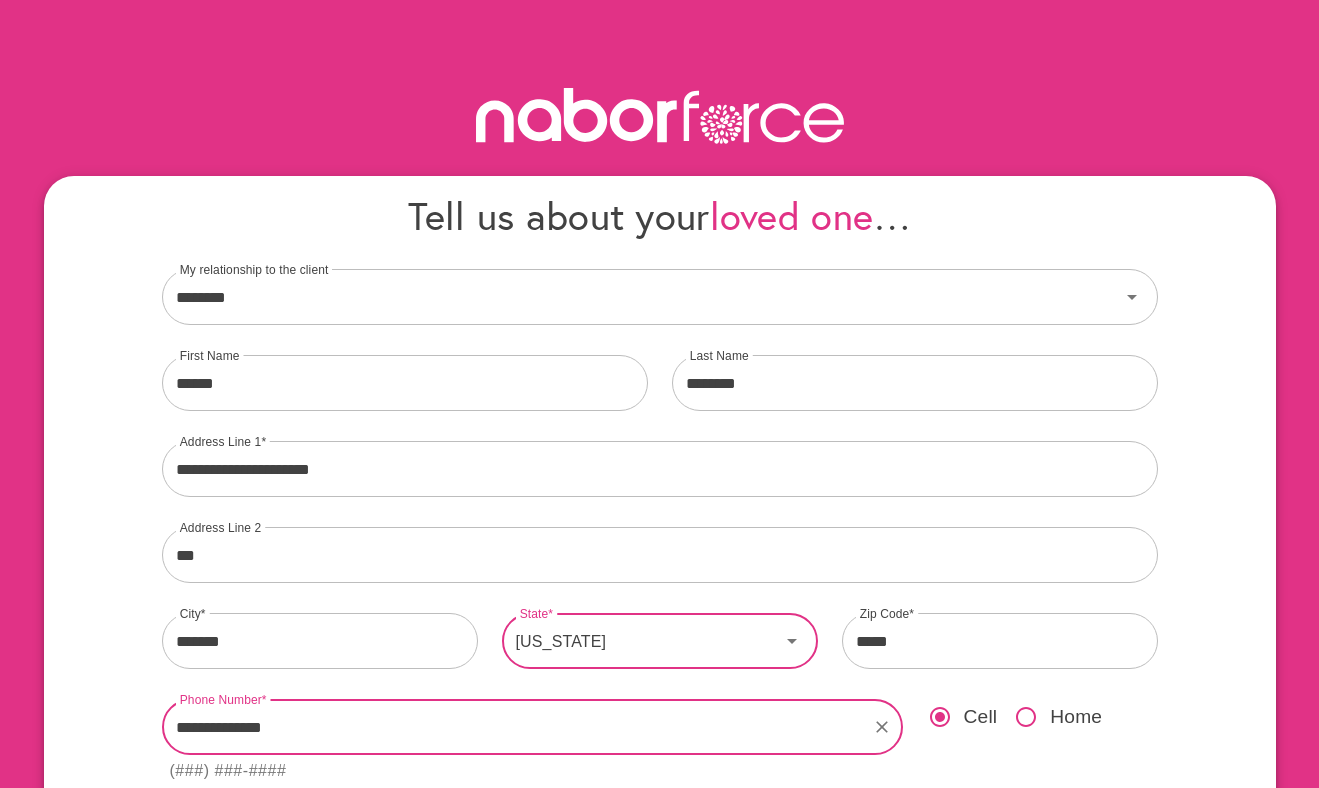 type on "**********" 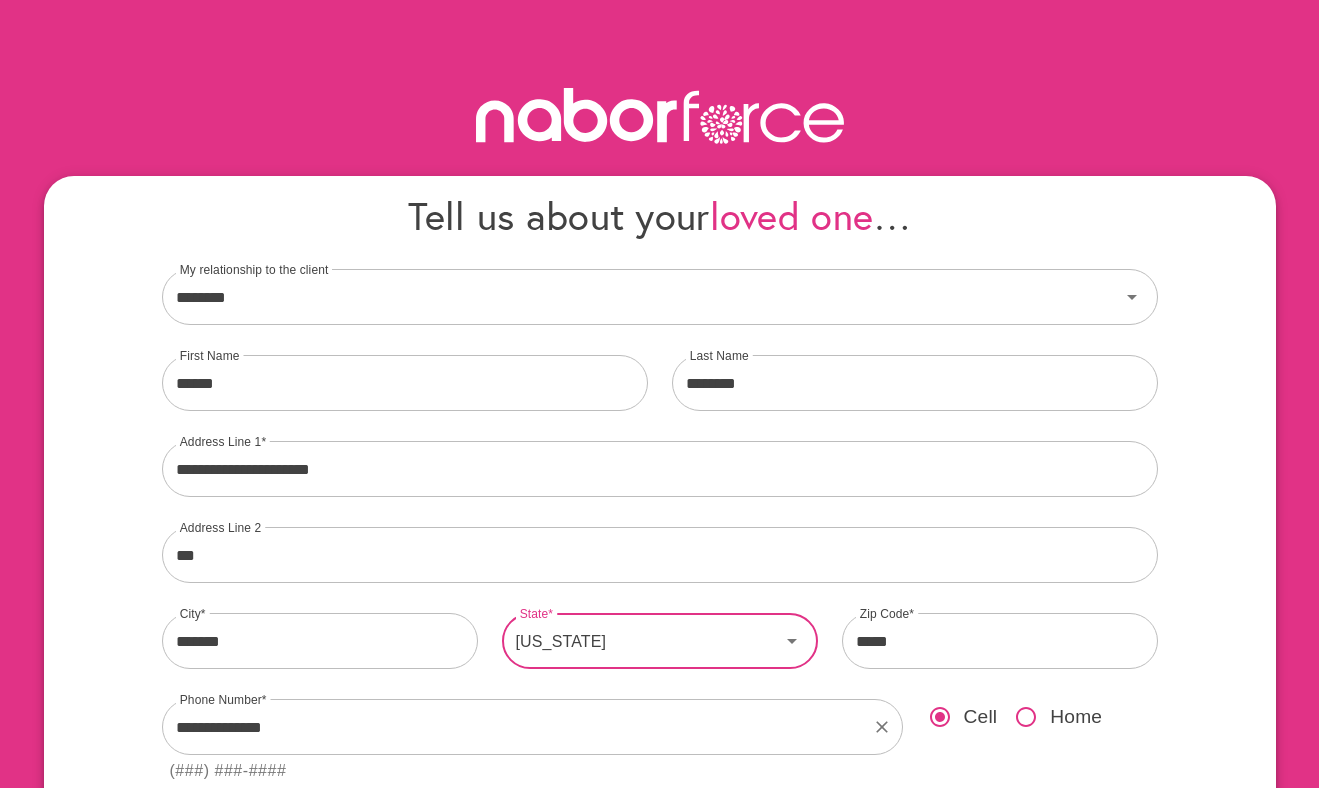click on "**********" at bounding box center [660, 654] 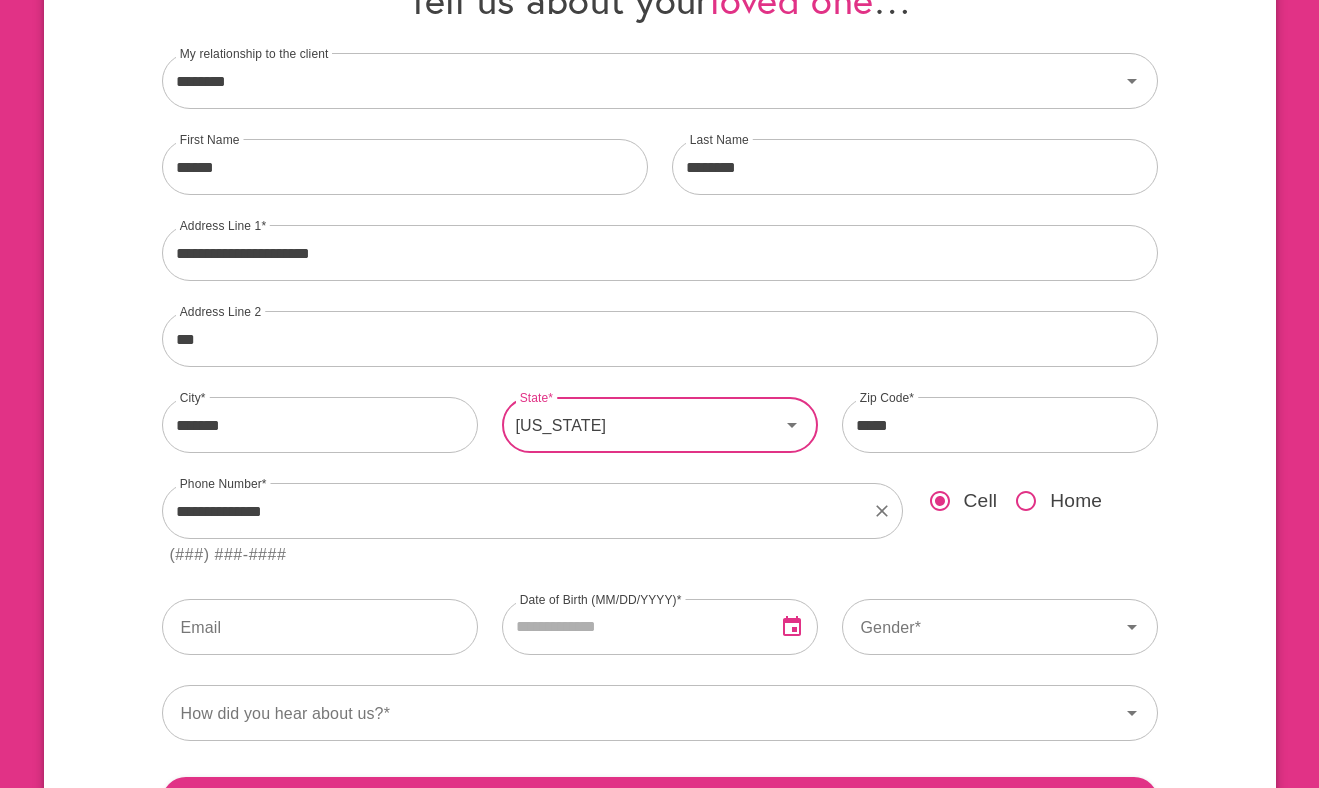 scroll, scrollTop: 384, scrollLeft: 0, axis: vertical 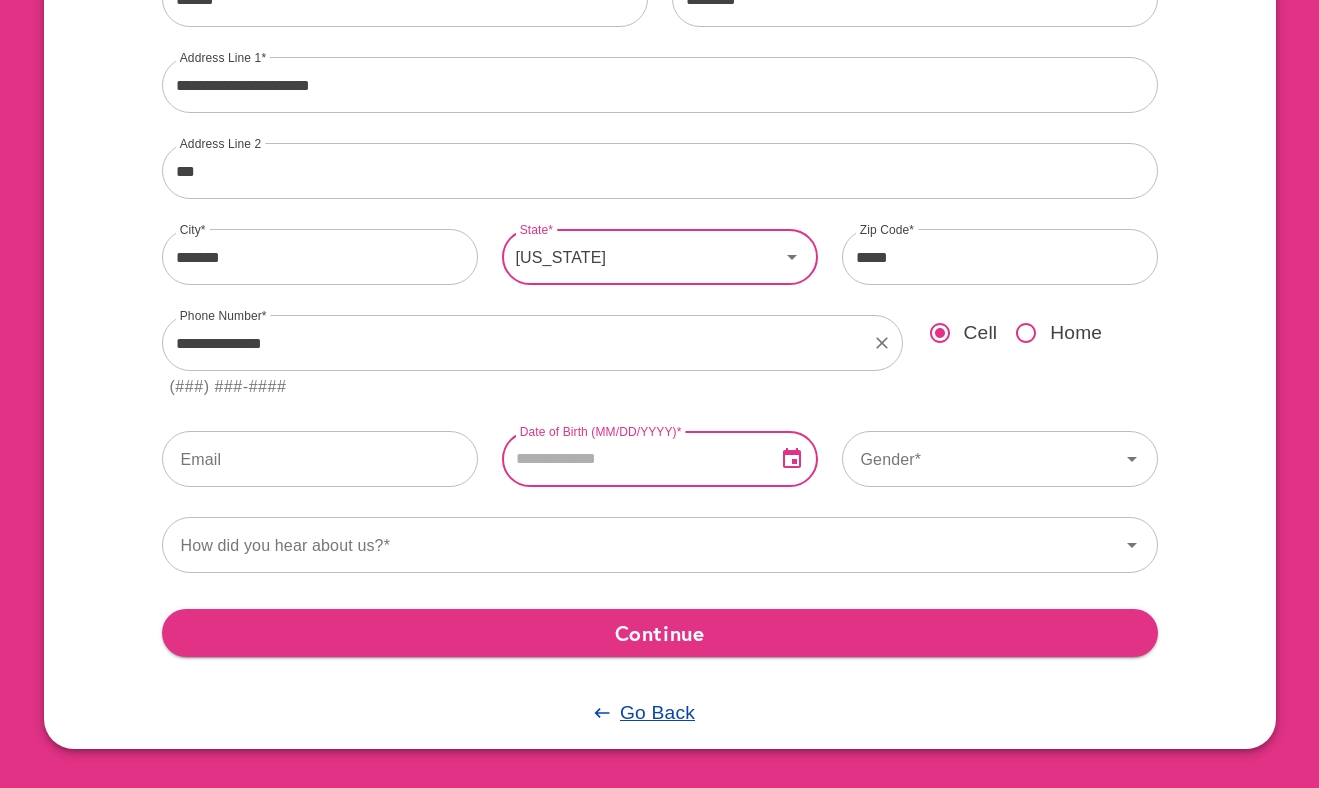 click at bounding box center (631, 459) 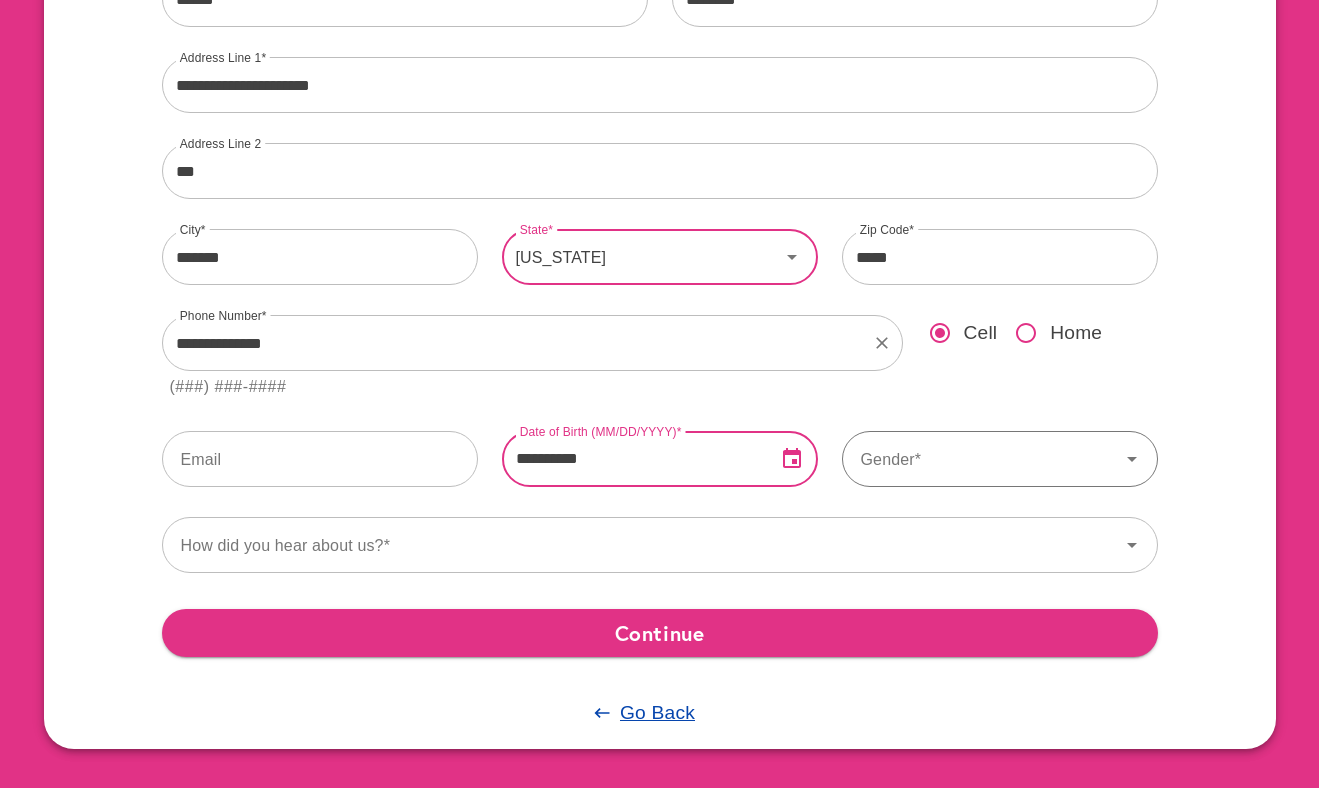 type on "**********" 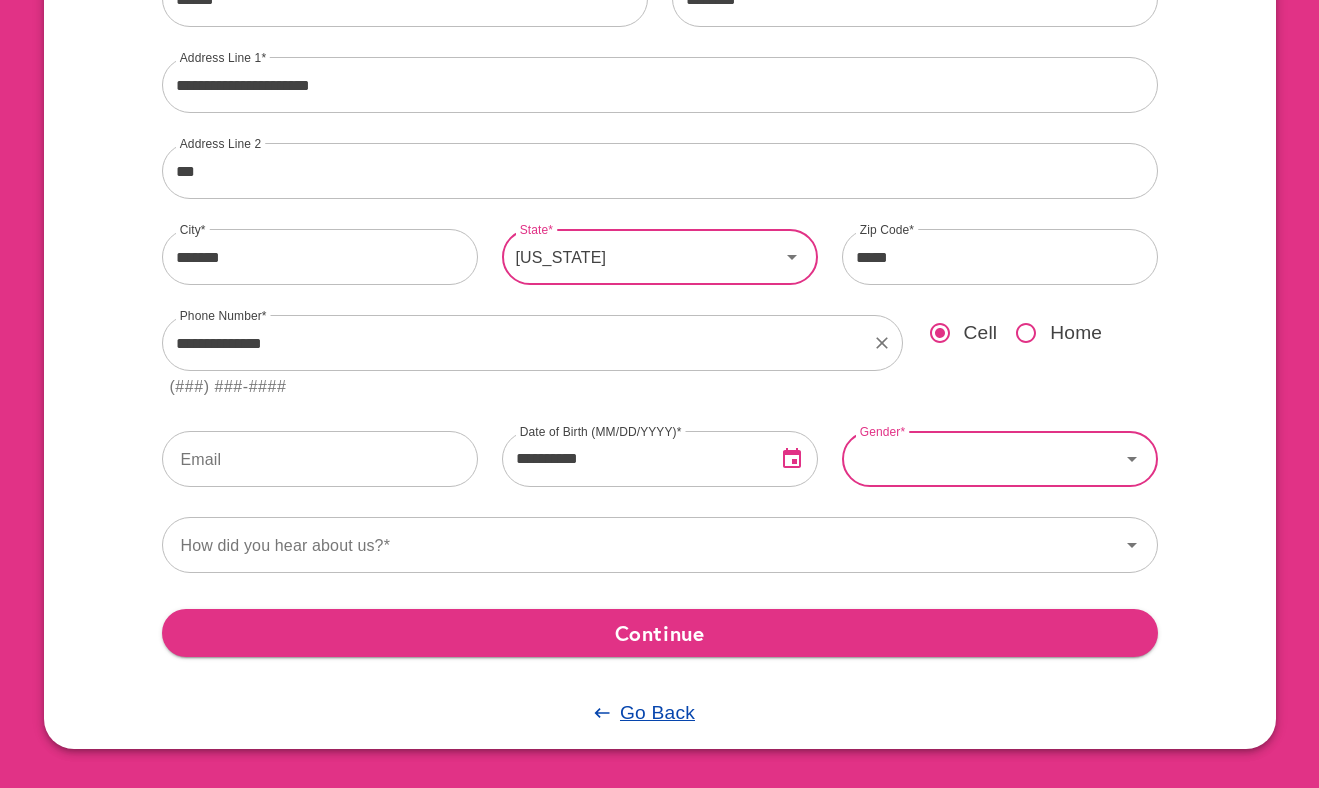 click on "Gender" at bounding box center [981, 459] 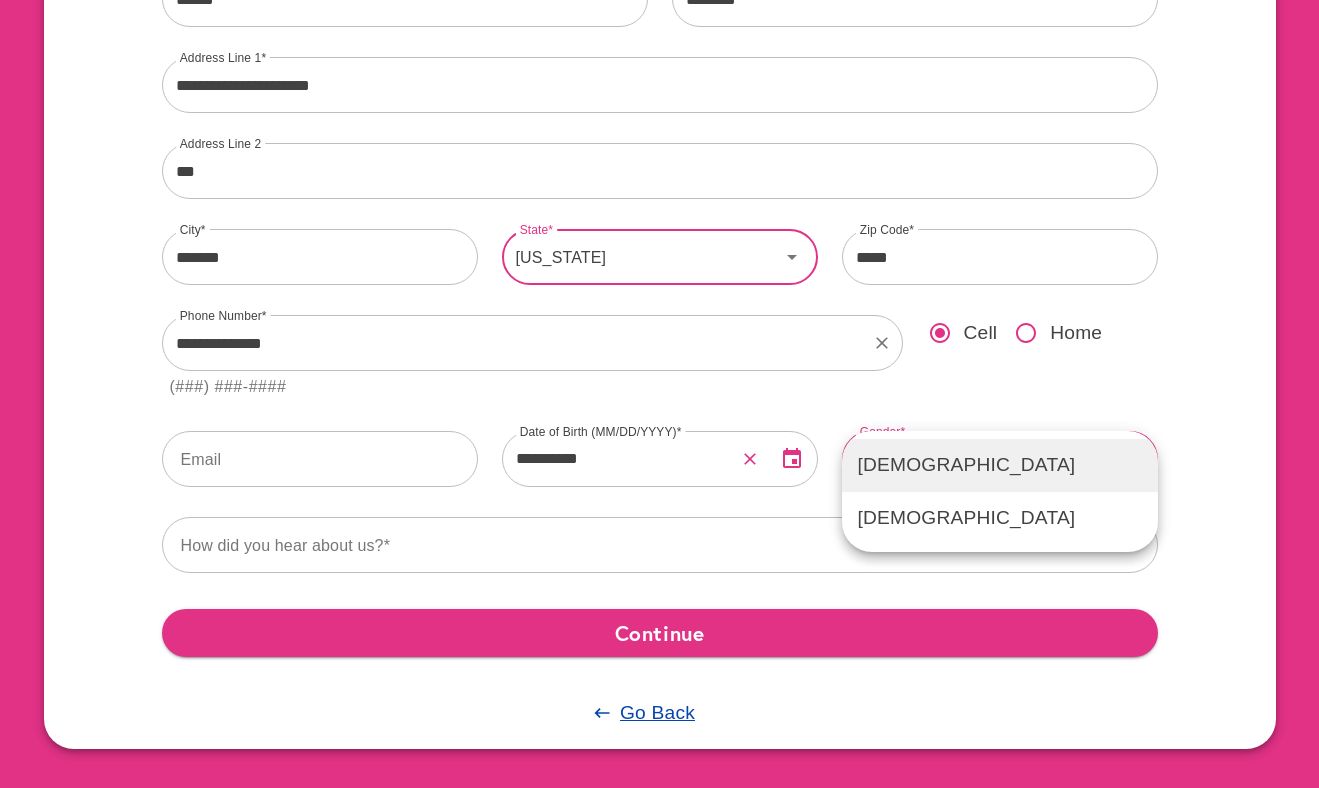 click on "[DEMOGRAPHIC_DATA]" at bounding box center (1000, 465) 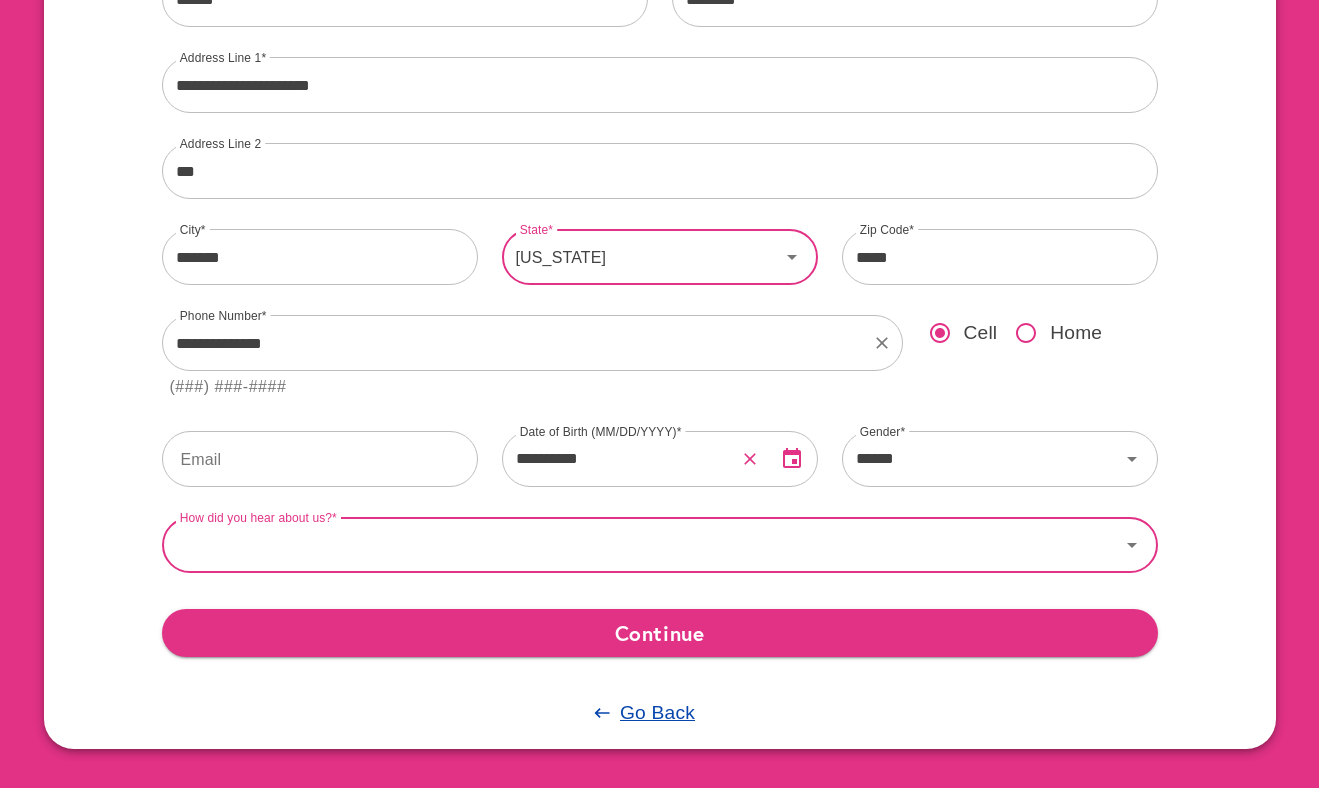 click on "How did you hear about us?" at bounding box center (641, 545) 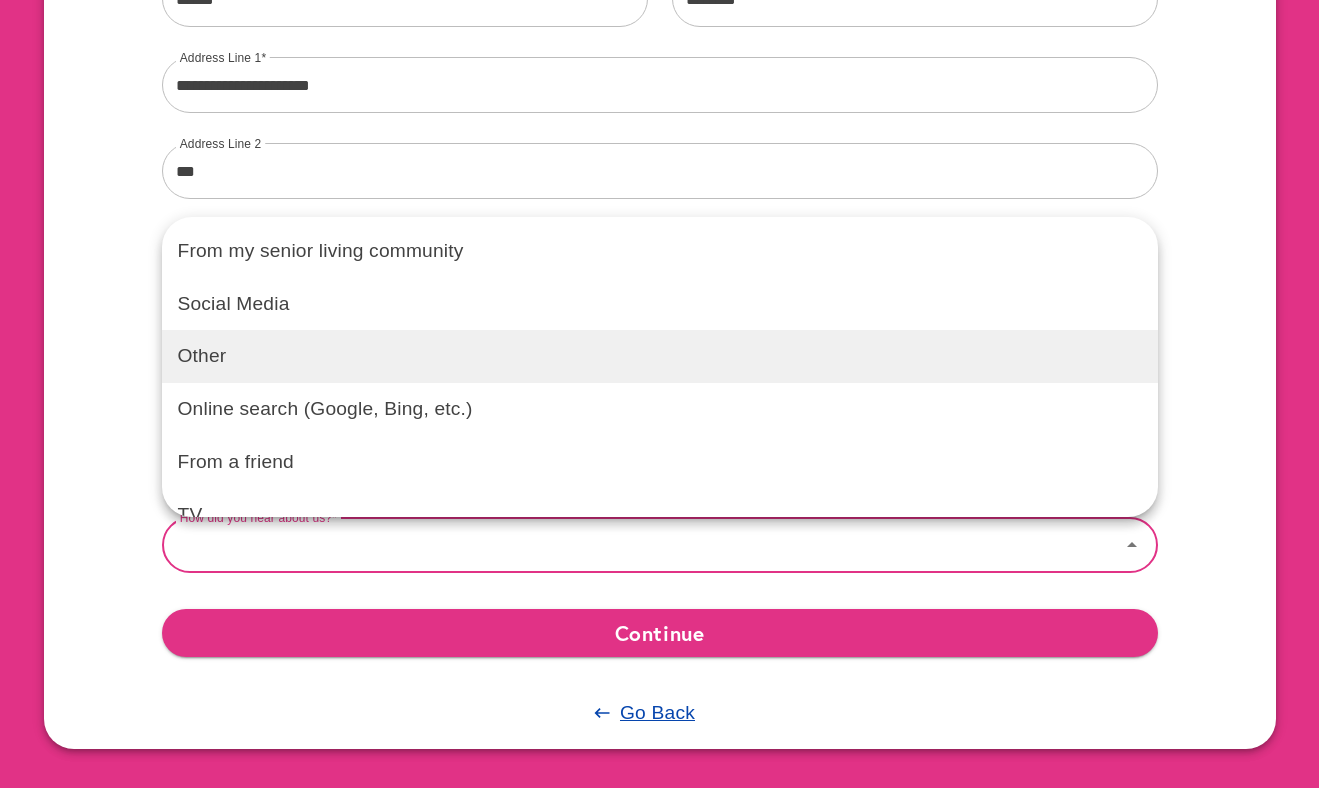 click on "Other" at bounding box center (660, 356) 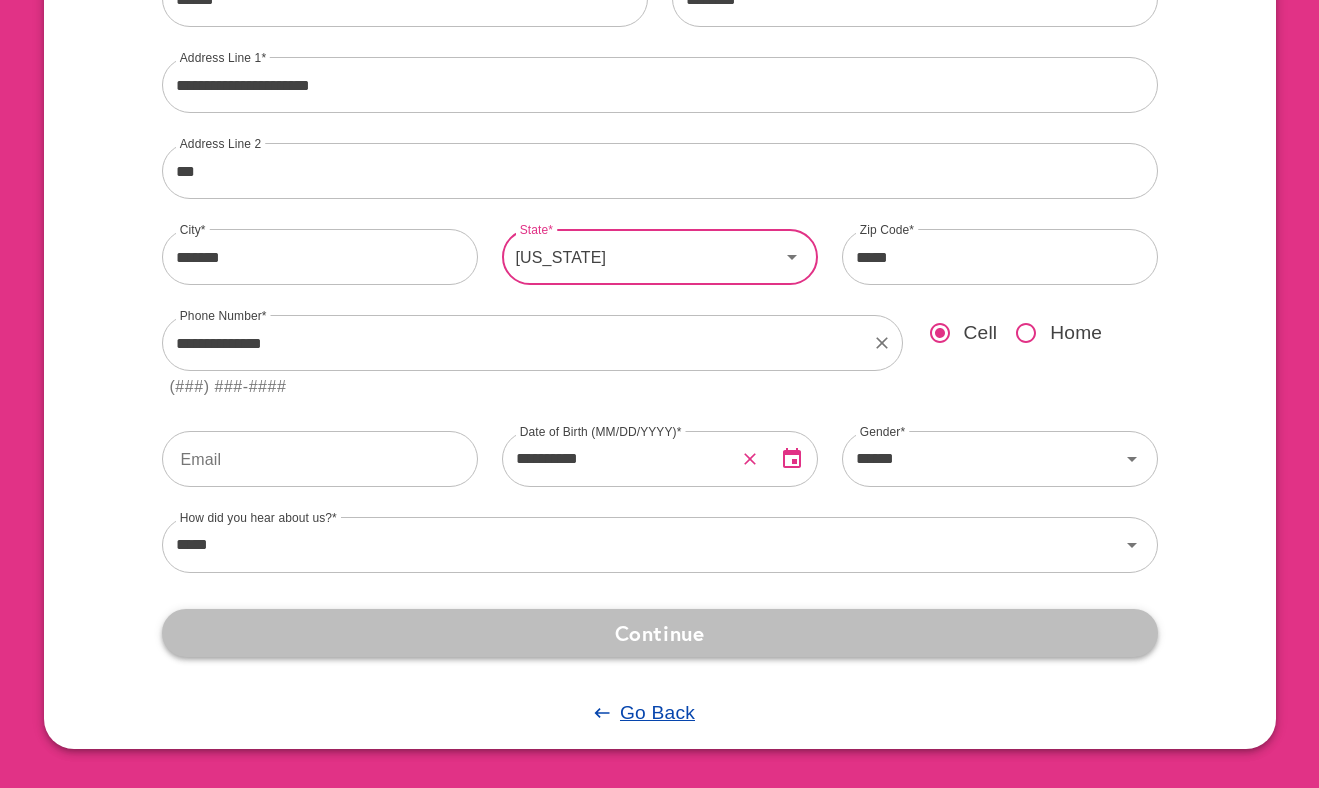 click on "Continue" at bounding box center (660, 633) 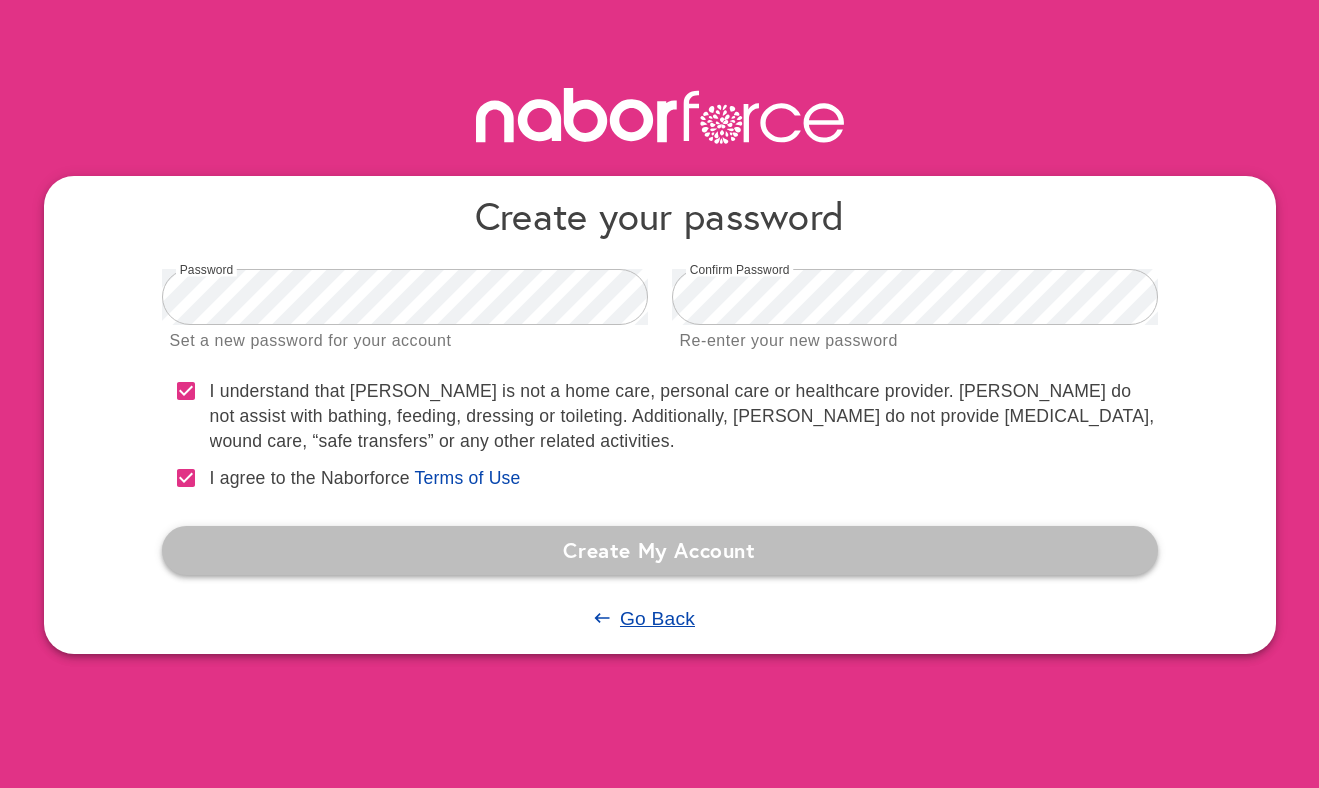 click on "Create My Account" at bounding box center (660, 550) 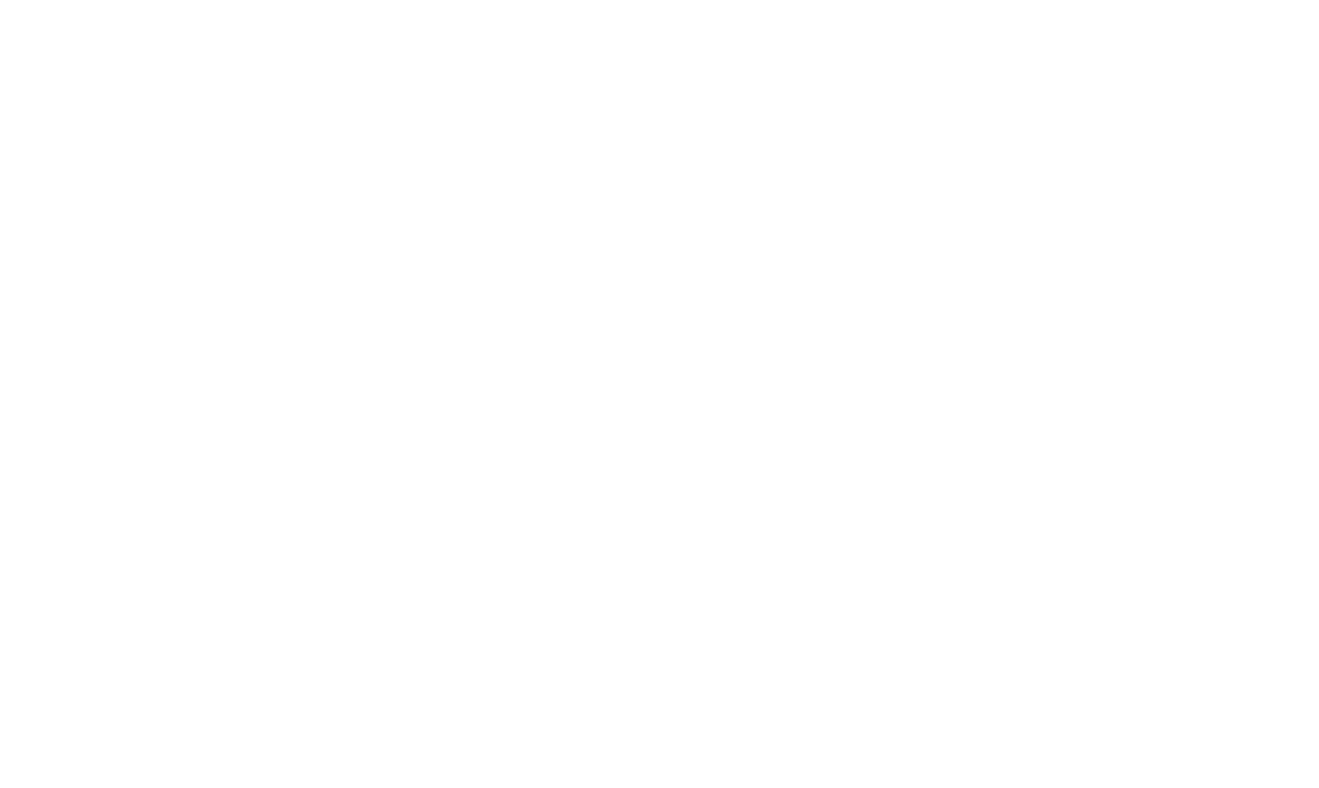 scroll, scrollTop: 0, scrollLeft: 0, axis: both 